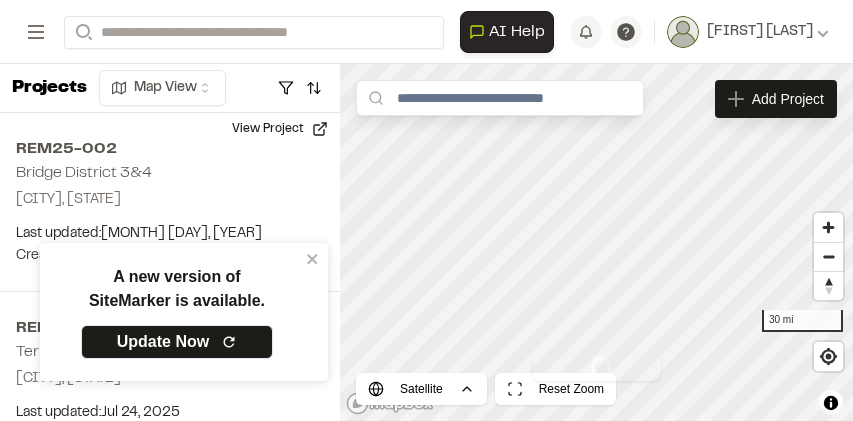 scroll, scrollTop: 0, scrollLeft: 0, axis: both 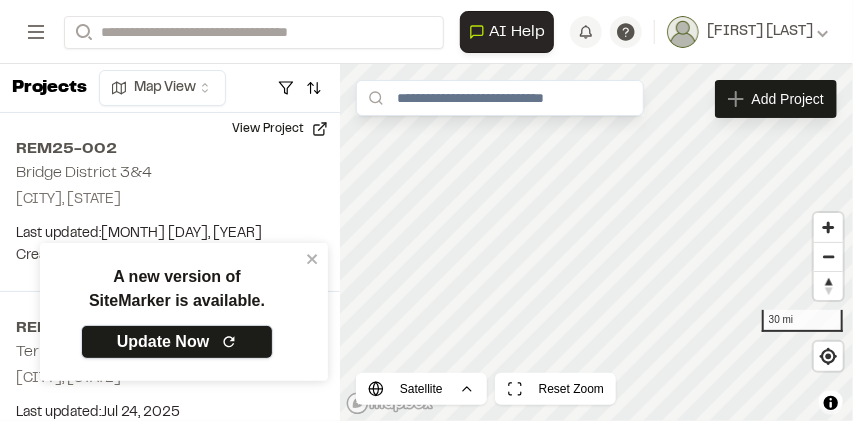 click on "Update Now" at bounding box center [177, 342] 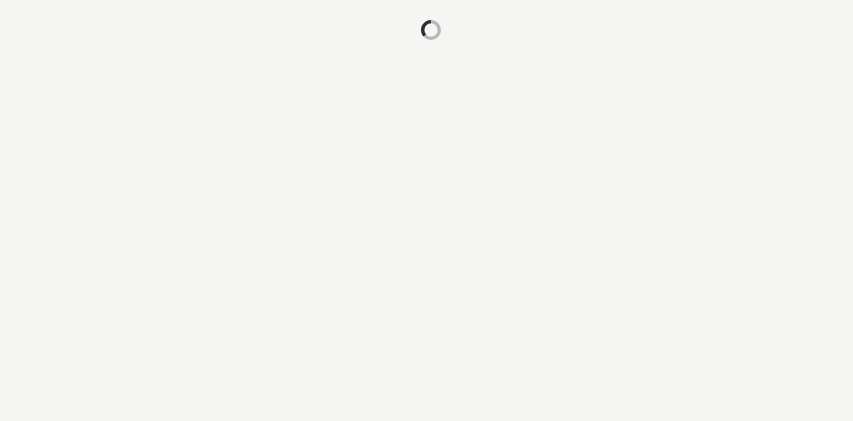 scroll, scrollTop: 0, scrollLeft: 0, axis: both 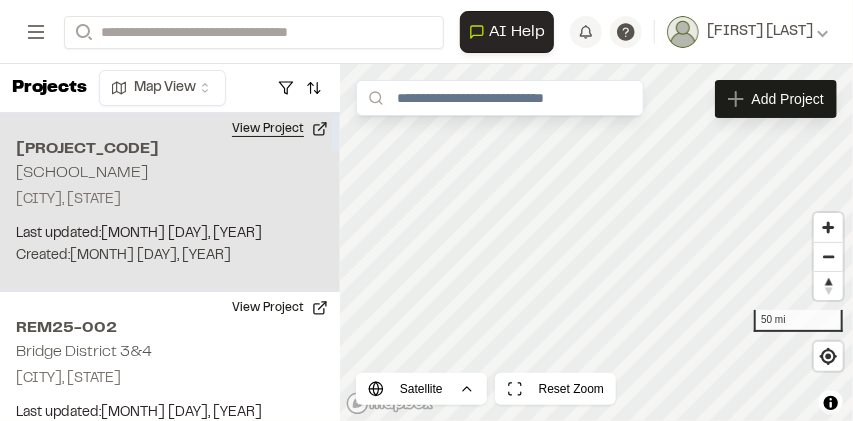 click on "View Project" at bounding box center [280, 129] 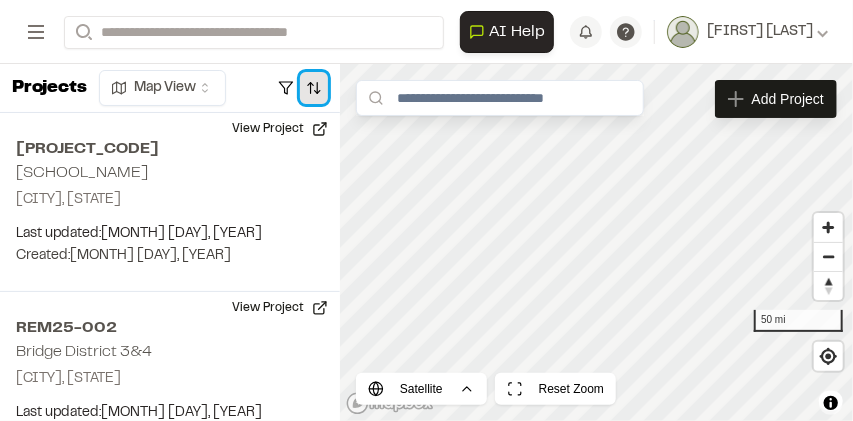 click at bounding box center (314, 88) 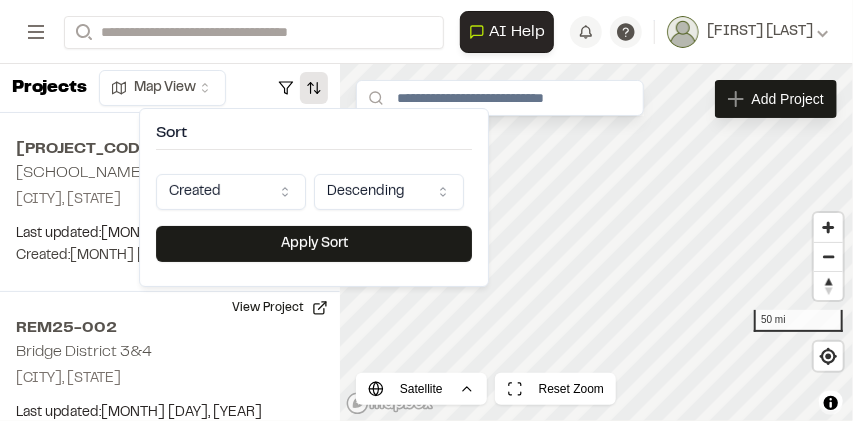 click on "**********" at bounding box center (426, 210) 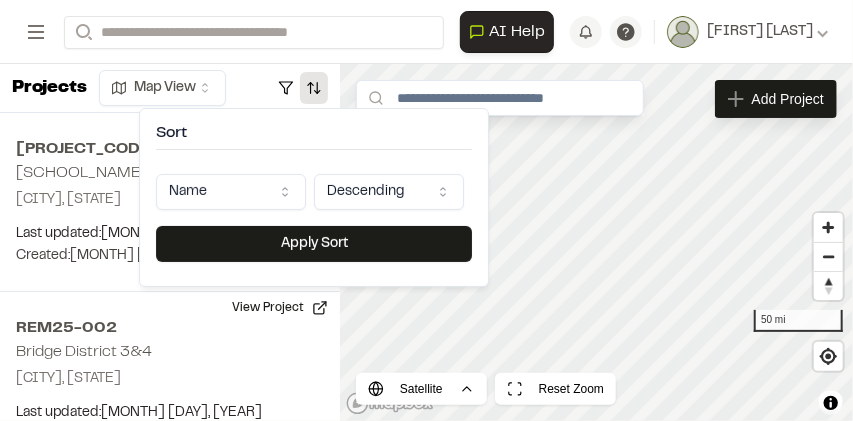click on "**********" at bounding box center [426, 210] 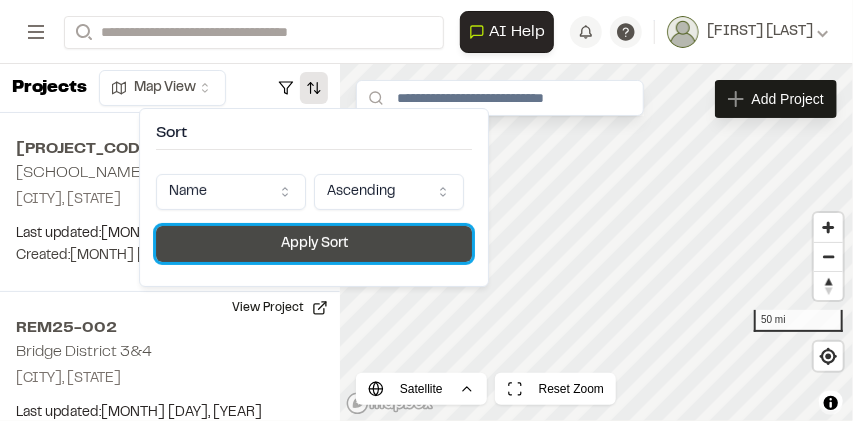 click on "Apply Sort" at bounding box center [314, 244] 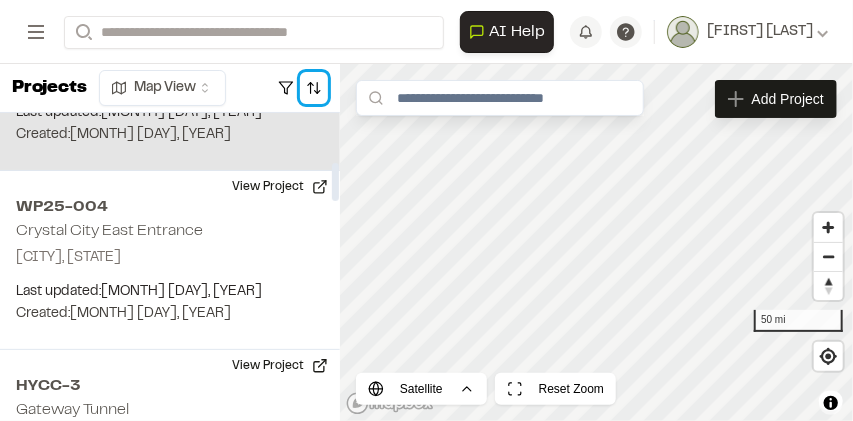 scroll, scrollTop: 400, scrollLeft: 0, axis: vertical 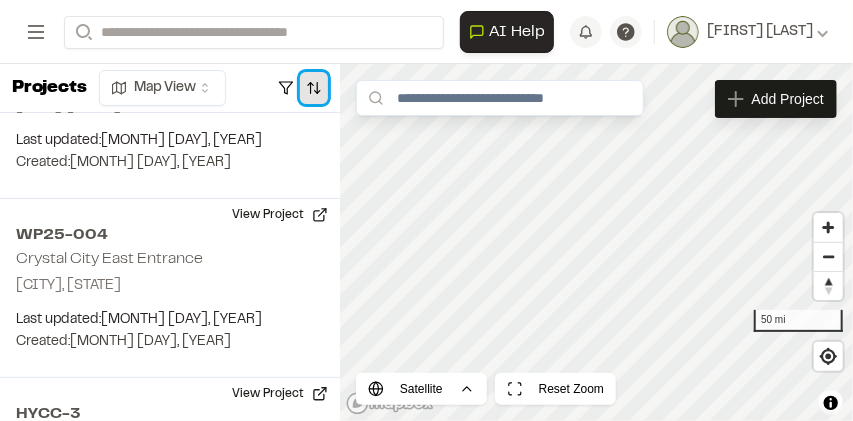 click at bounding box center (314, 88) 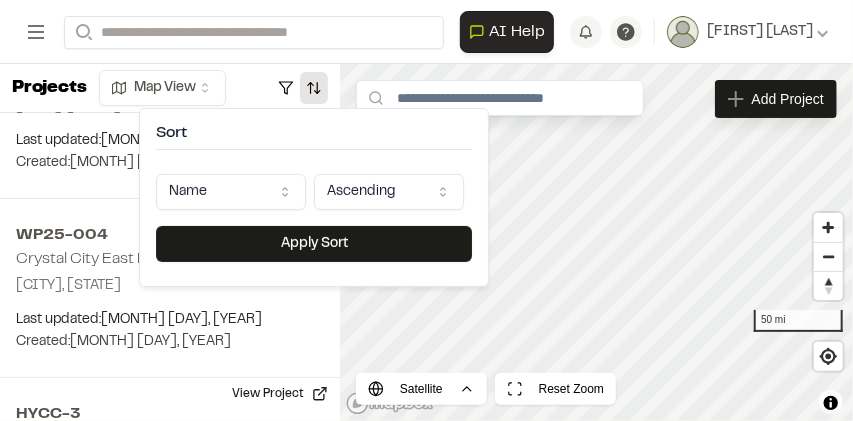 click on "**********" at bounding box center (426, 210) 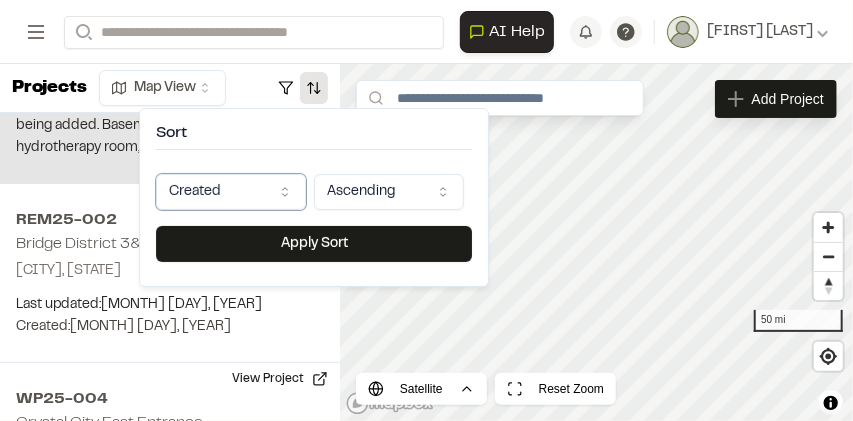 scroll, scrollTop: 266, scrollLeft: 0, axis: vertical 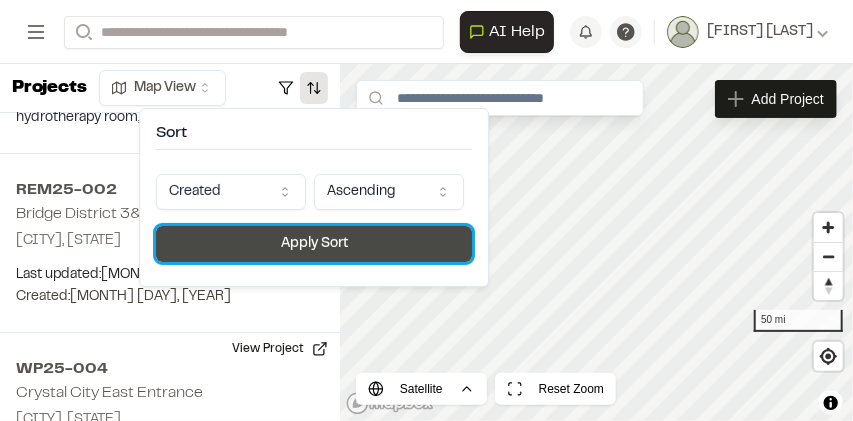 click on "Apply Sort" at bounding box center [314, 244] 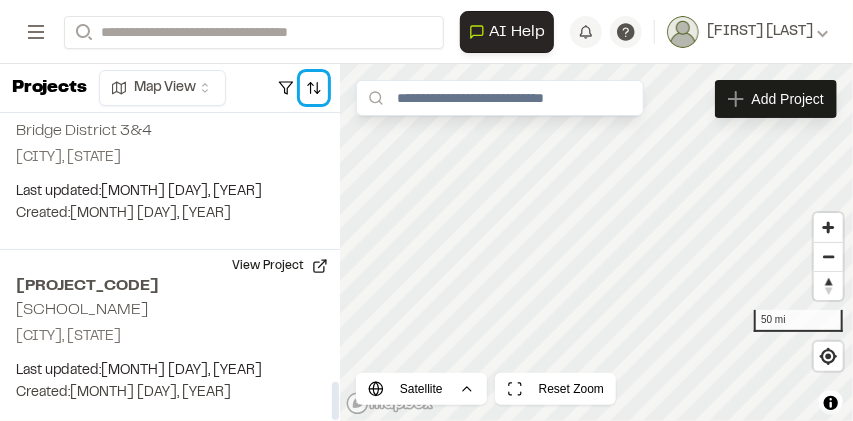 scroll, scrollTop: 2183, scrollLeft: 0, axis: vertical 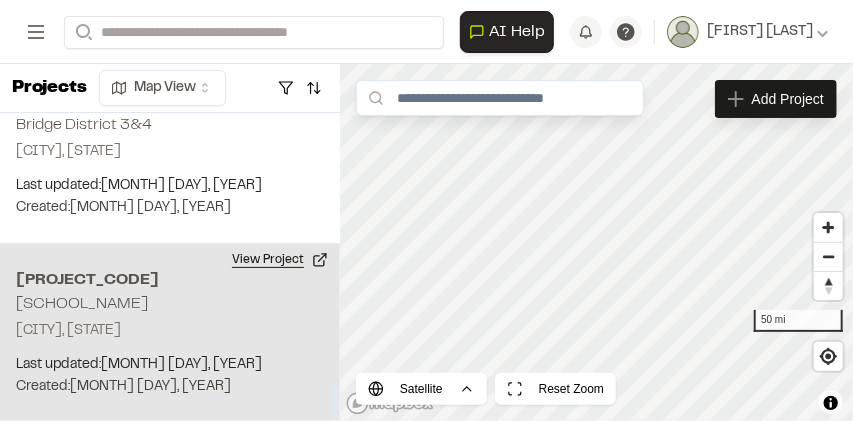 click on "View Project" at bounding box center [280, 260] 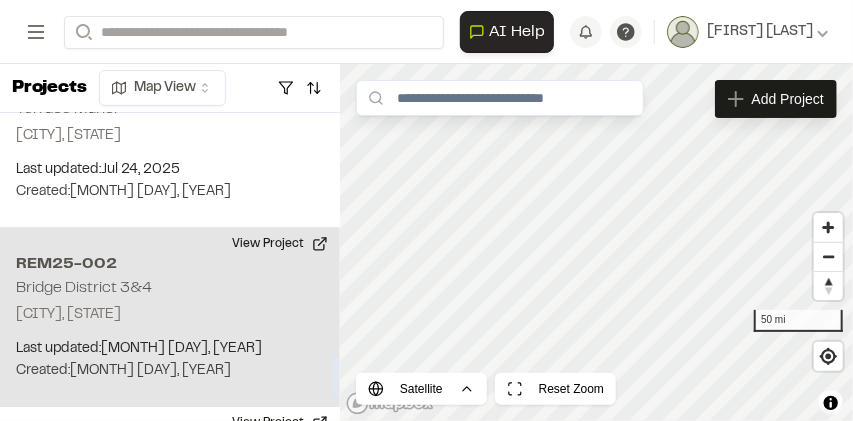 scroll, scrollTop: 2050, scrollLeft: 0, axis: vertical 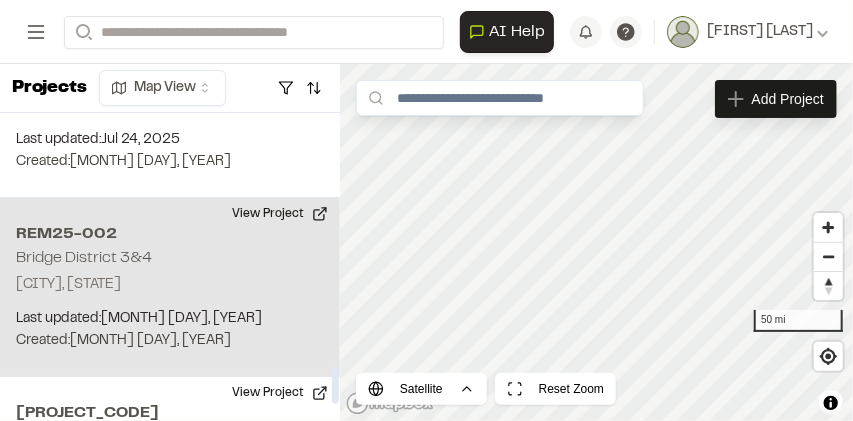 click on "REM25-002 Bridge District 3&4 Washington, DC Last updated:  Jul 30, 2025 Budget: $ Created:  Jul 29, 2025 Projected Completion: 01/15/2025 View Project" at bounding box center [170, 287] 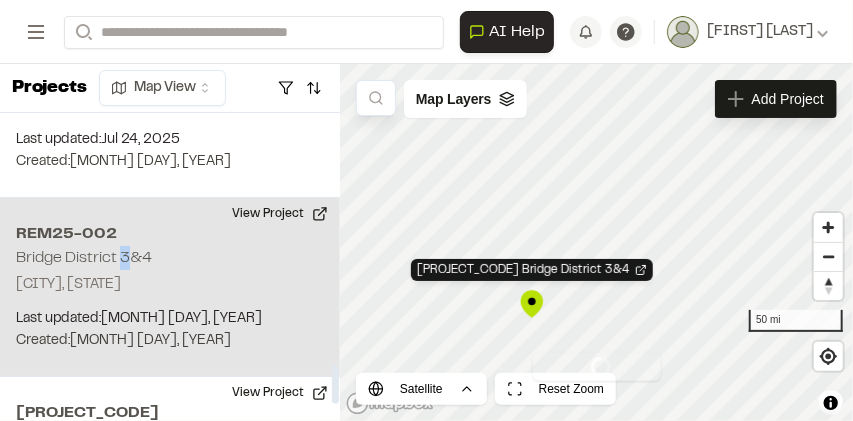 click on "REM25-002 Bridge District 3&4 Washington, DC Last updated:  Jul 30, 2025 Budget: $ Created:  Jul 29, 2025 Projected Completion: 01/15/2025 View Project" at bounding box center (170, 287) 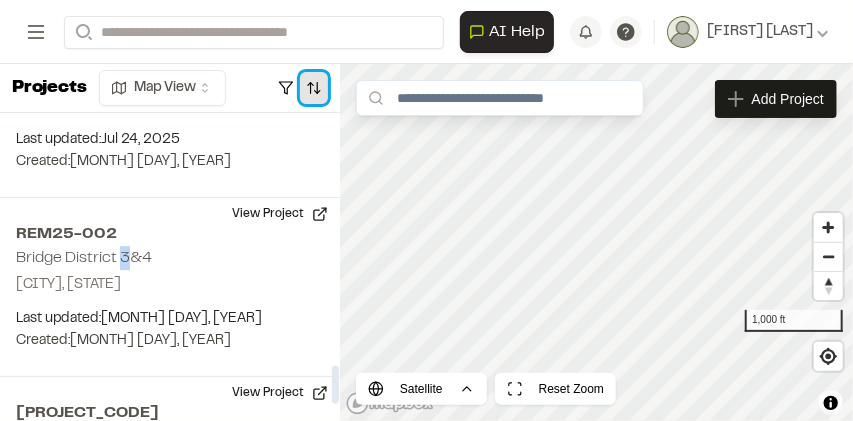 click at bounding box center [314, 88] 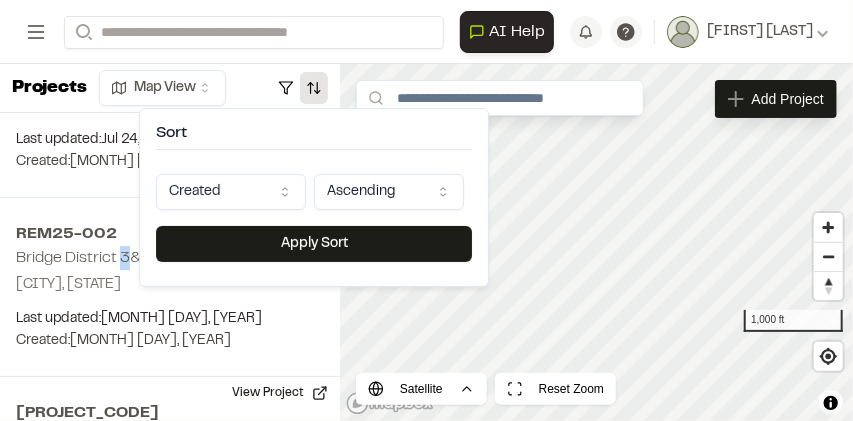 click on "**********" at bounding box center [426, 210] 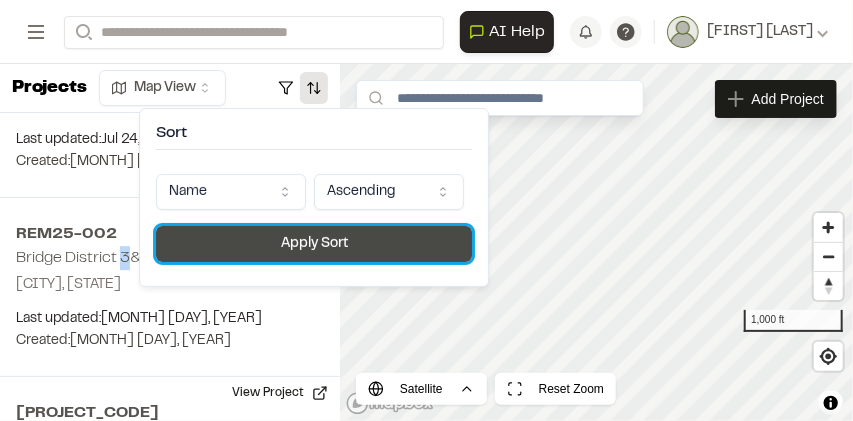 click on "Apply Sort" at bounding box center (314, 244) 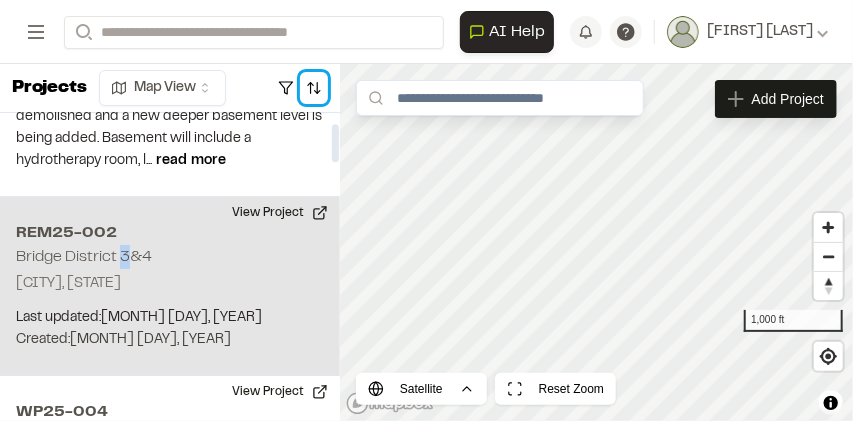 scroll, scrollTop: 0, scrollLeft: 0, axis: both 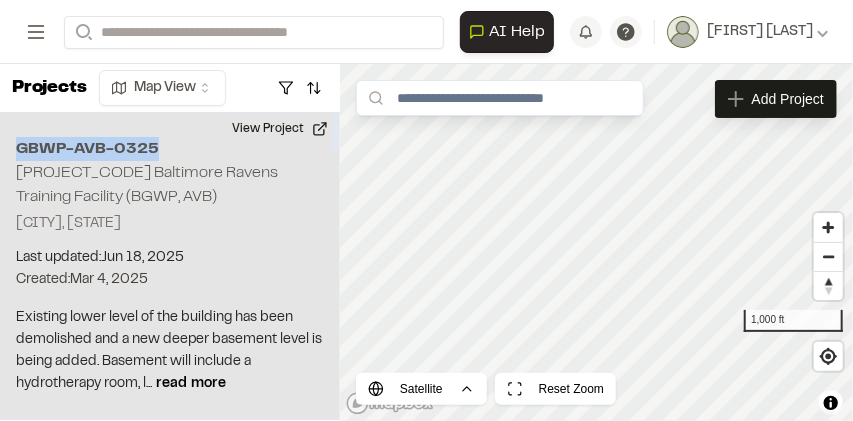 drag, startPoint x: 156, startPoint y: 144, endPoint x: 12, endPoint y: 150, distance: 144.12494 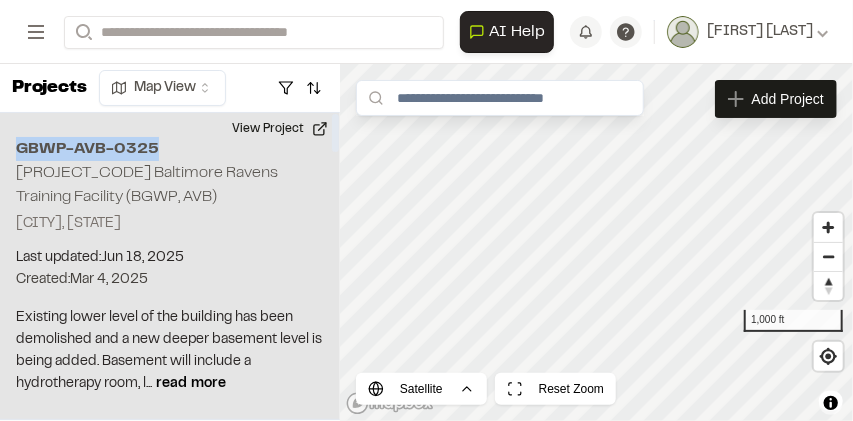 click on "GBWP-AVB-0325 Baltimore Ravens Training Facility (BGWP, AVB) Owings Mills, MD Last updated:  Jun 18, 2025 Budget: $ Created:  Mar 4, 2025 Projected Completion: 01/15/2025 Existing lower level of the building has been demolished and a new deeper basement level is being added.  Basement will include a hydrotherapy room, l... read more View Project" at bounding box center (170, 266) 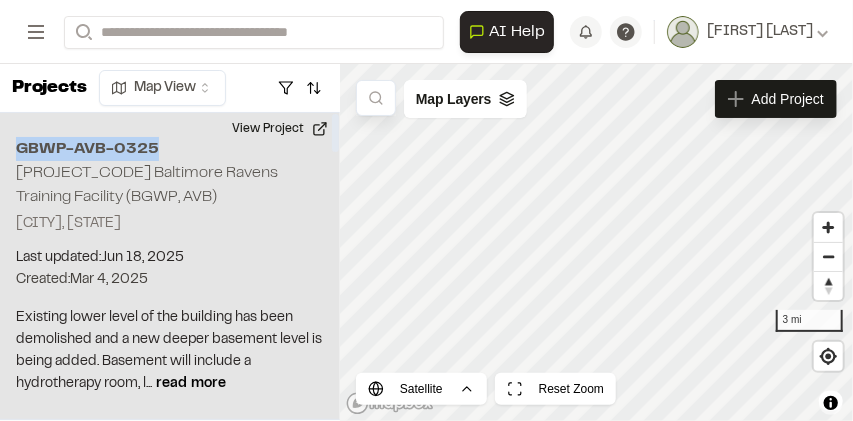 copy on "GBWP-AVB-0325" 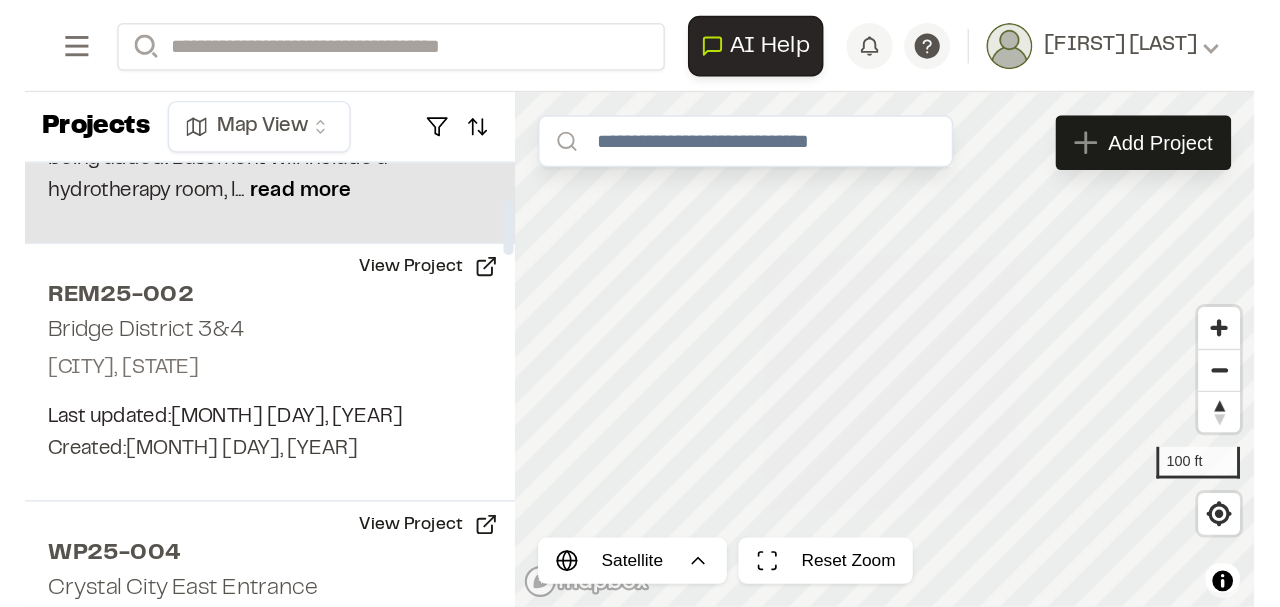 scroll, scrollTop: 266, scrollLeft: 0, axis: vertical 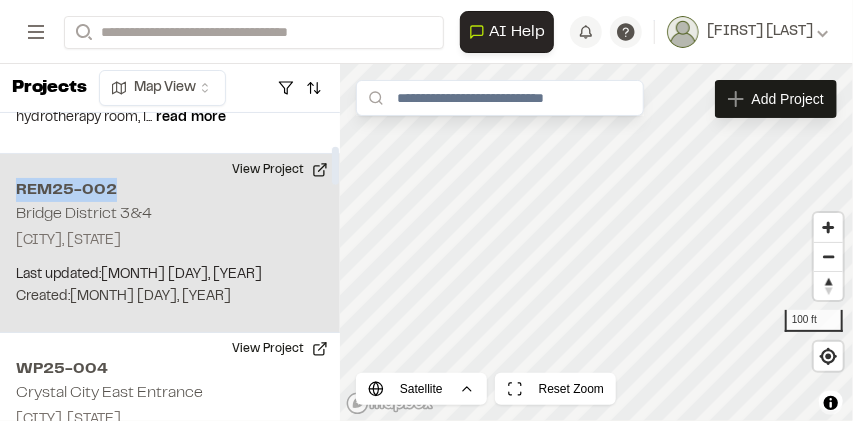 drag, startPoint x: 127, startPoint y: 186, endPoint x: 12, endPoint y: 188, distance: 115.01739 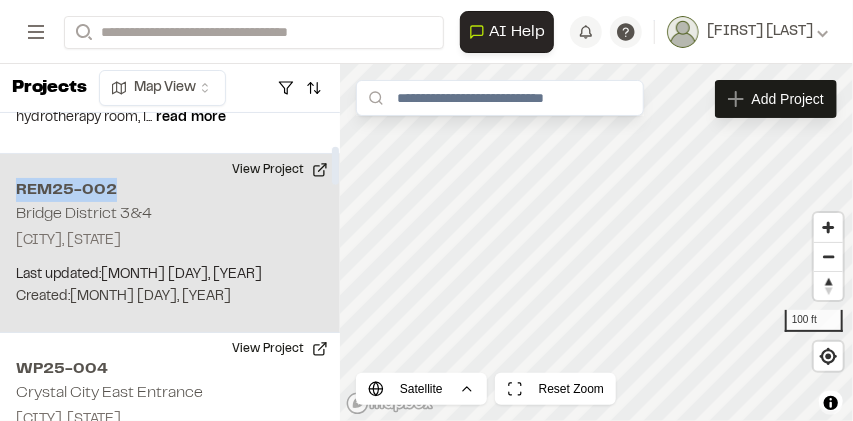 click on "REM25-002 Bridge District 3&4 Washington, DC Last updated:  Jul 30, 2025 Budget: $ Created:  Jul 29, 2025 Projected Completion: 01/15/2025 View Project" at bounding box center [170, 243] 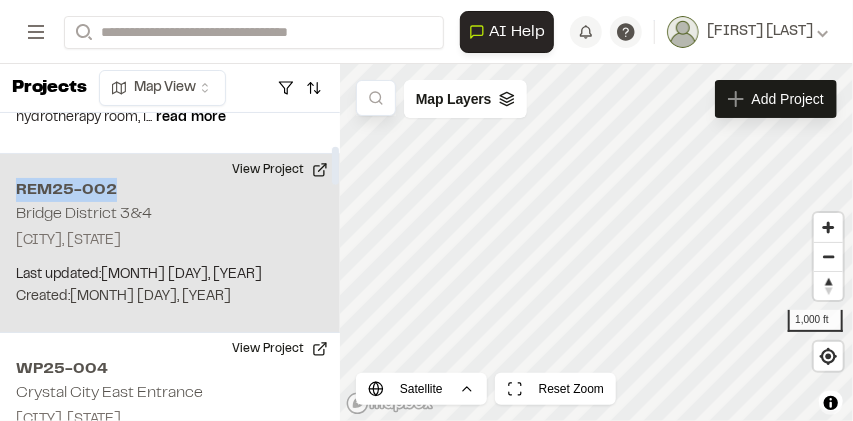 copy on "REM25-002" 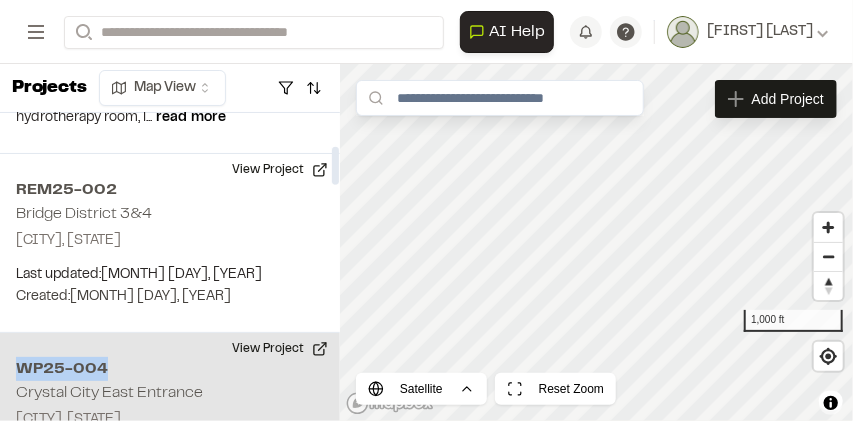 drag, startPoint x: 109, startPoint y: 364, endPoint x: 19, endPoint y: 362, distance: 90.02222 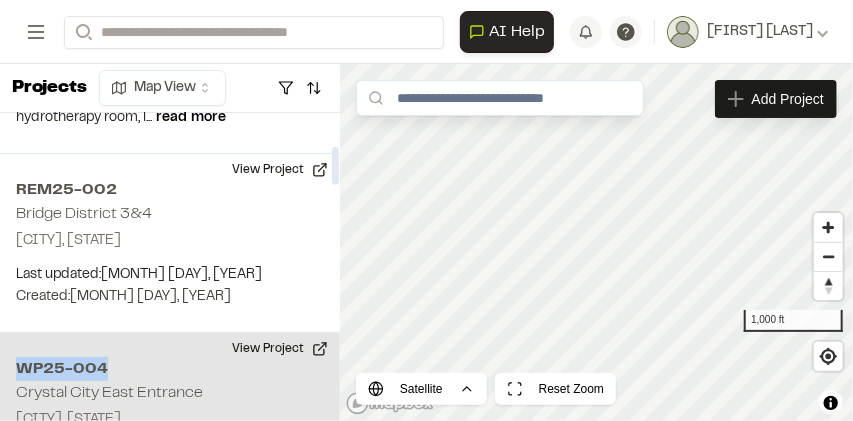 click on "WP25-004" at bounding box center [170, 369] 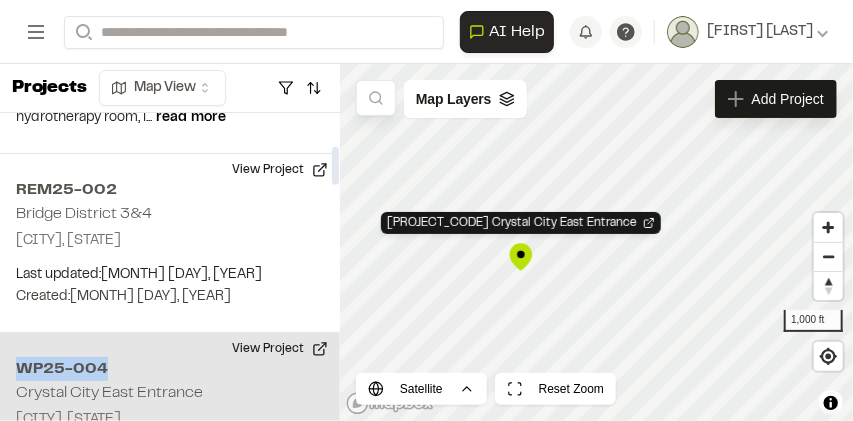 copy on "WP25-004" 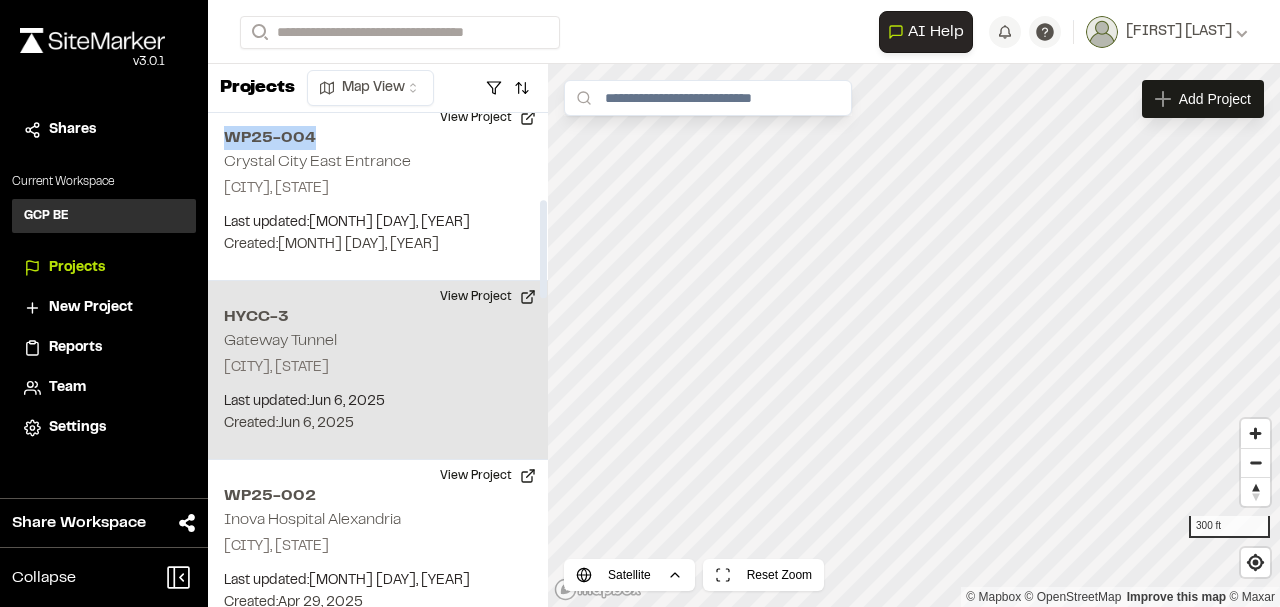 scroll, scrollTop: 533, scrollLeft: 0, axis: vertical 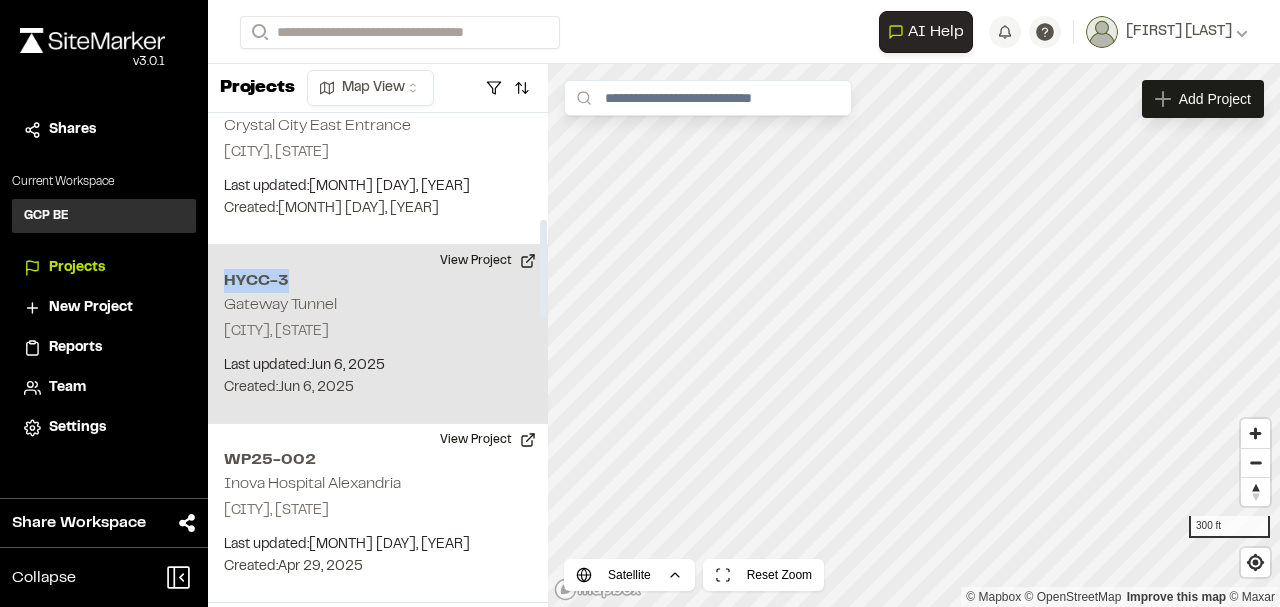 drag, startPoint x: 294, startPoint y: 276, endPoint x: 228, endPoint y: 278, distance: 66.0303 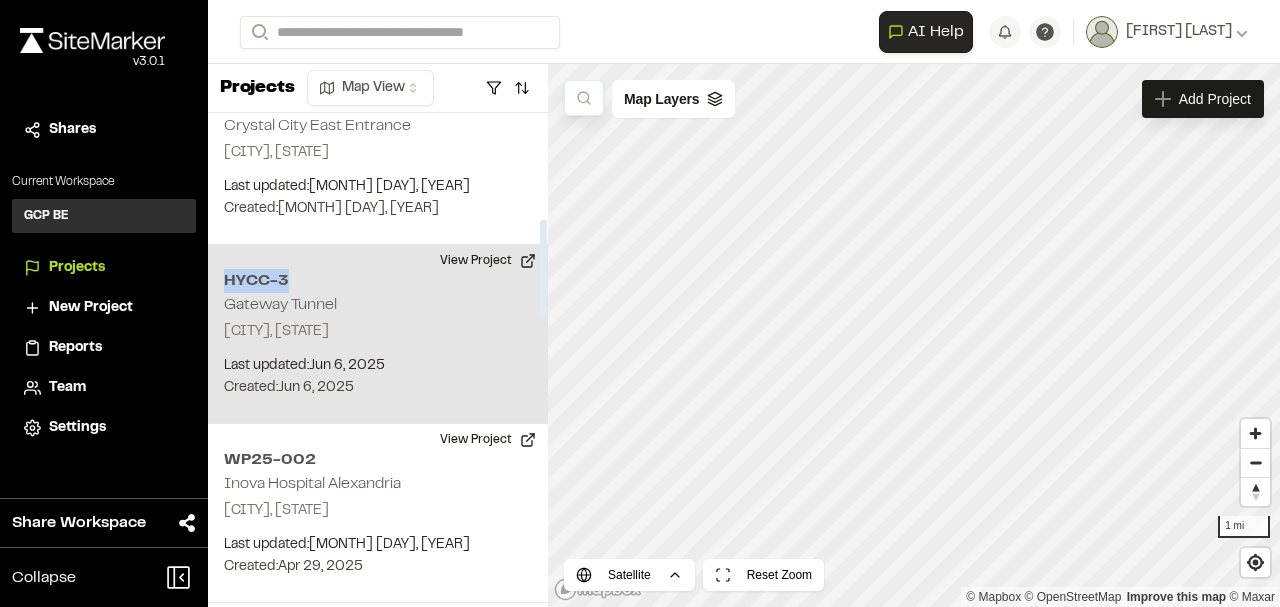 copy on "HYCC-3" 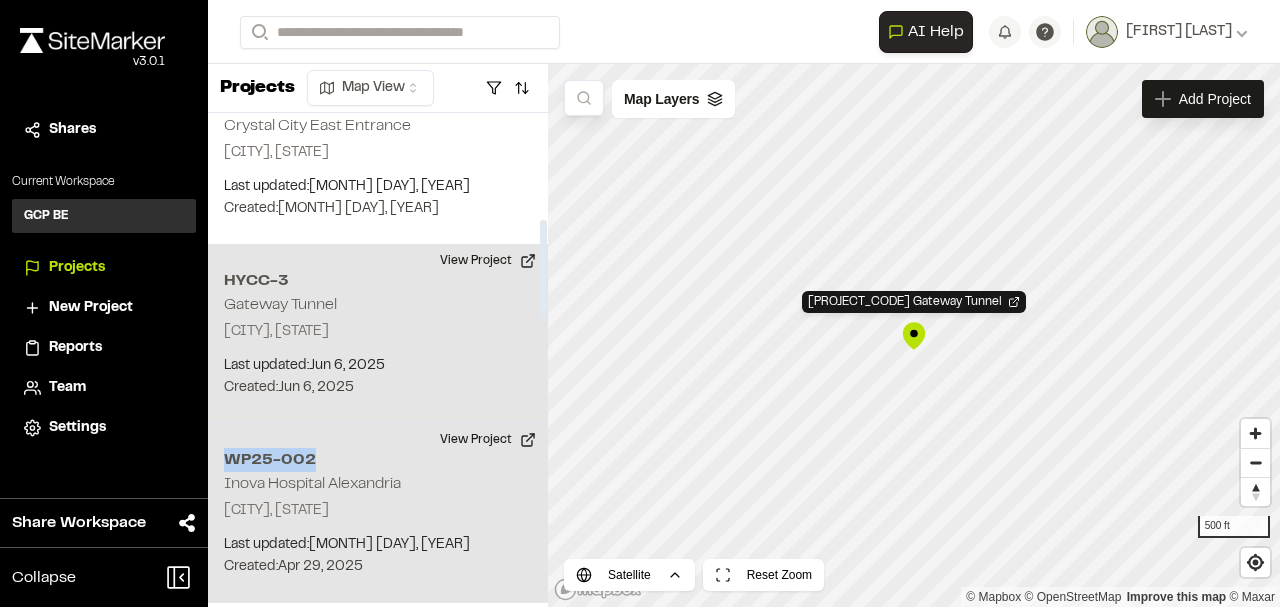 drag, startPoint x: 338, startPoint y: 456, endPoint x: 215, endPoint y: 452, distance: 123.065025 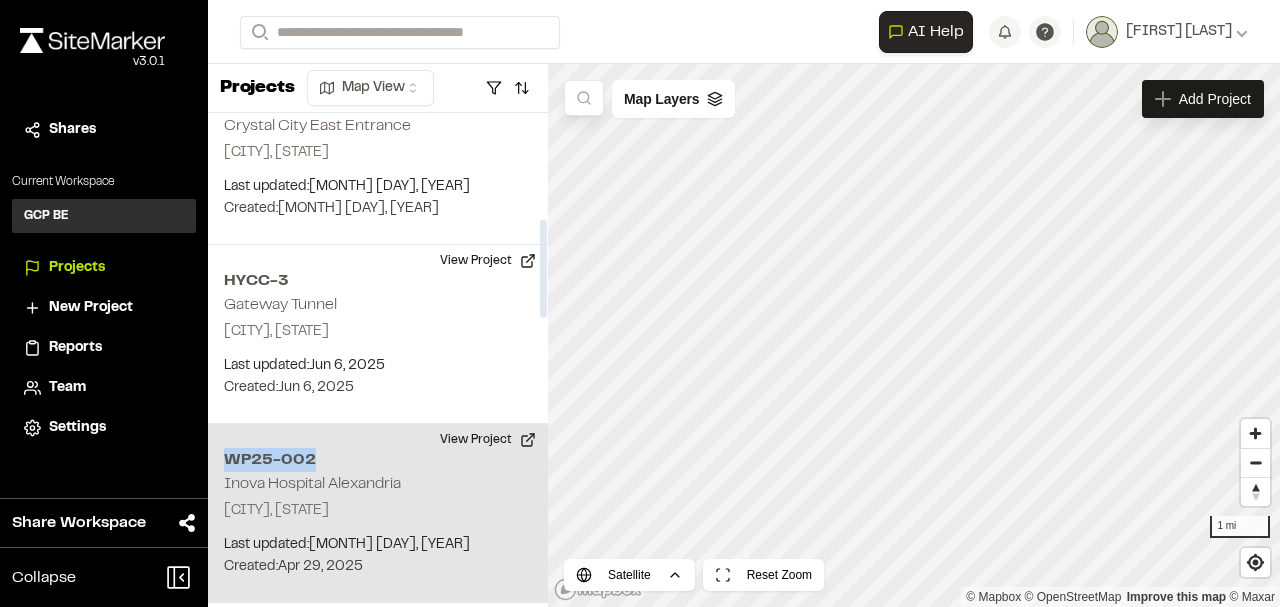 copy on "WP25-002" 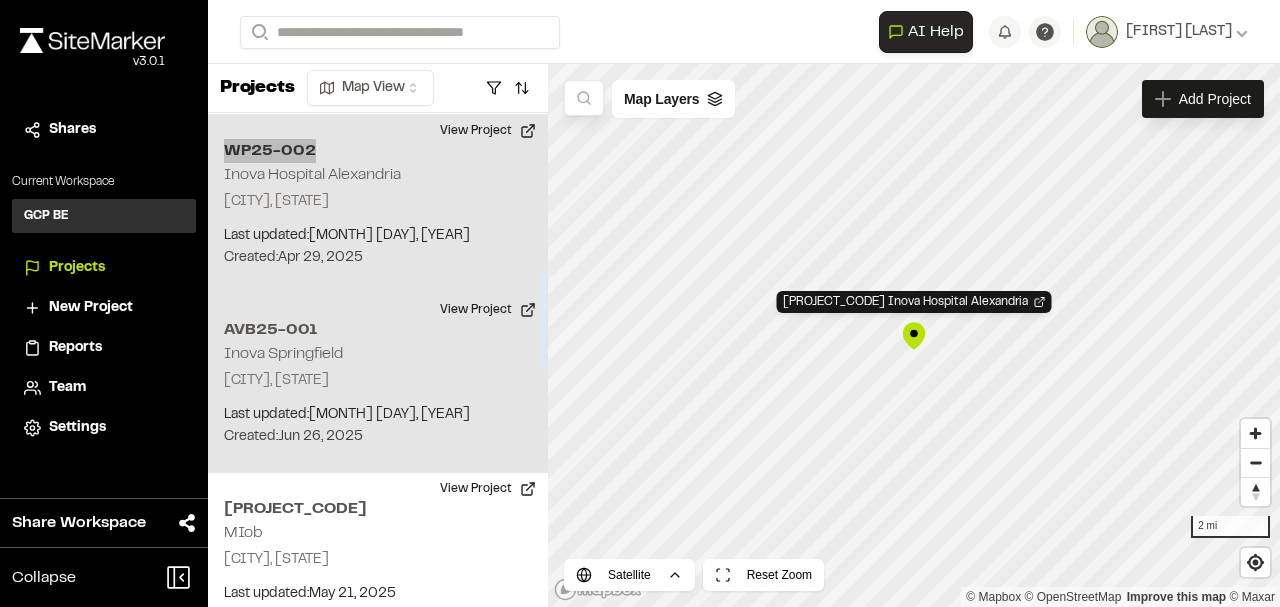 scroll, scrollTop: 866, scrollLeft: 0, axis: vertical 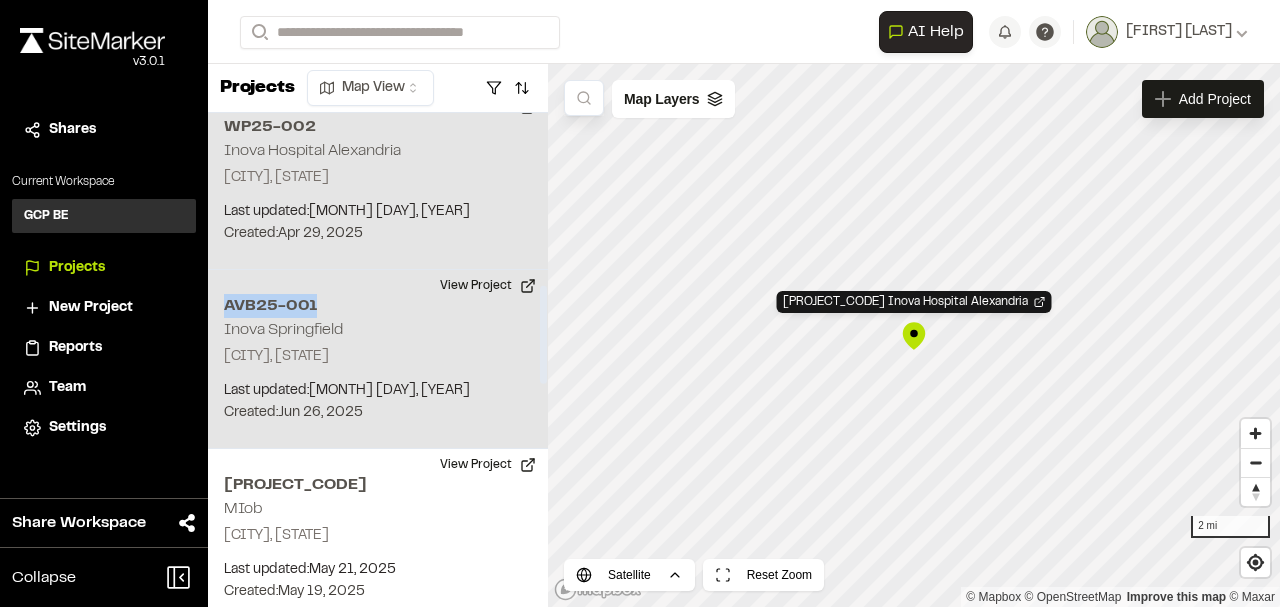 drag, startPoint x: 308, startPoint y: 300, endPoint x: 222, endPoint y: 300, distance: 86 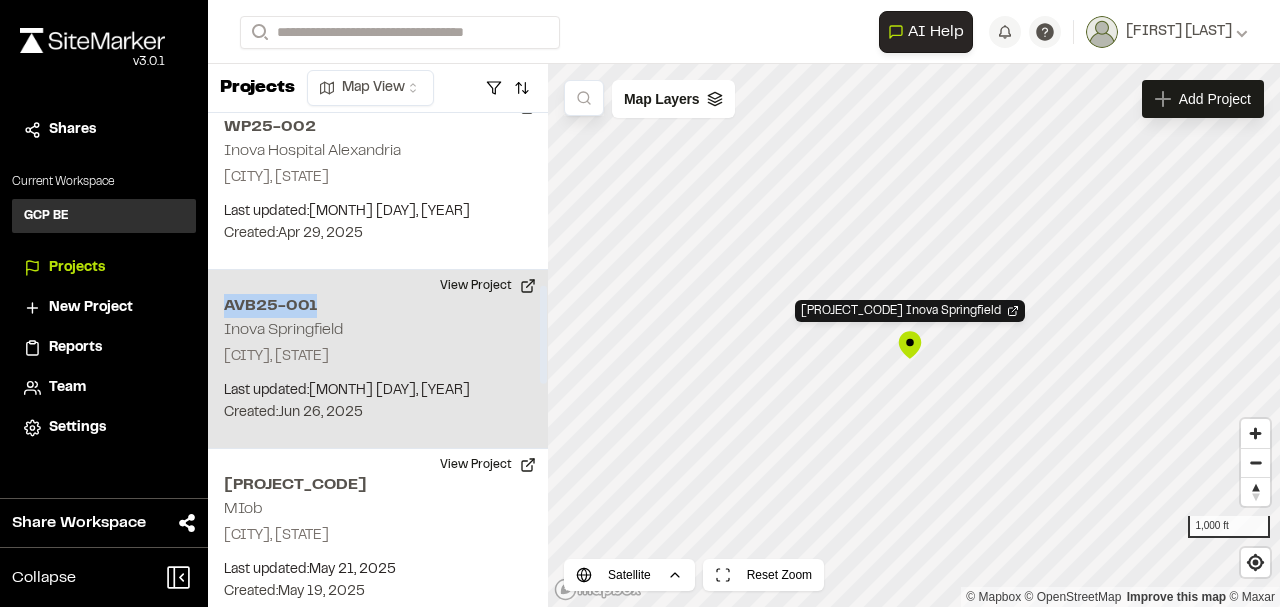 copy on "AVB25-001" 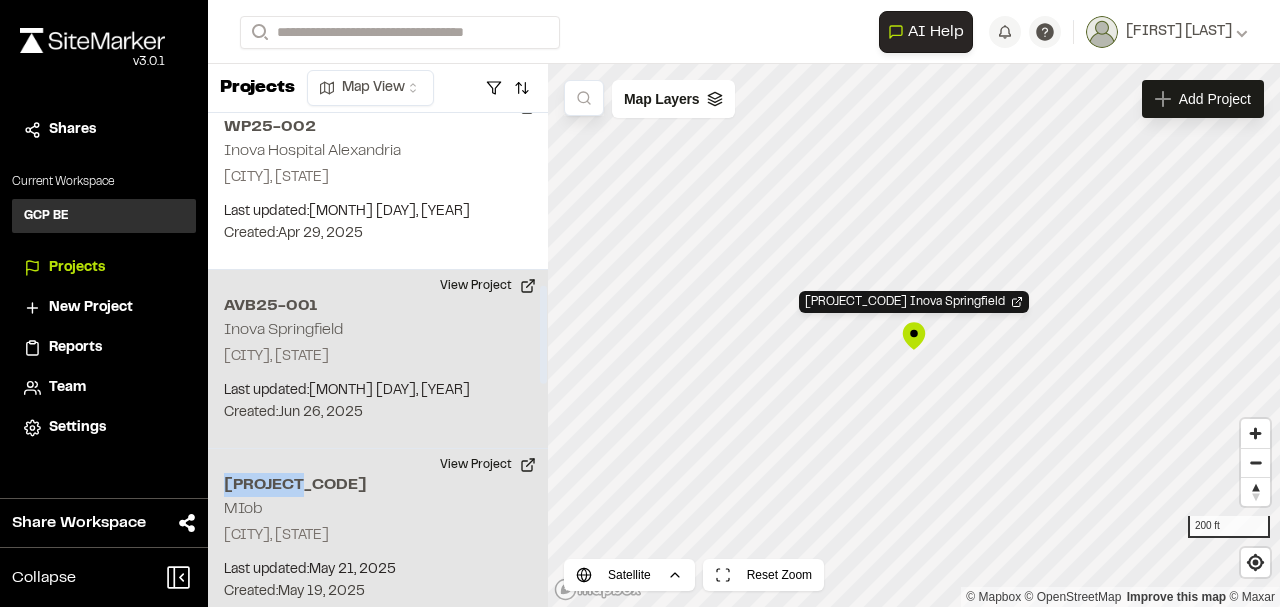 drag, startPoint x: 321, startPoint y: 476, endPoint x: 223, endPoint y: 476, distance: 98 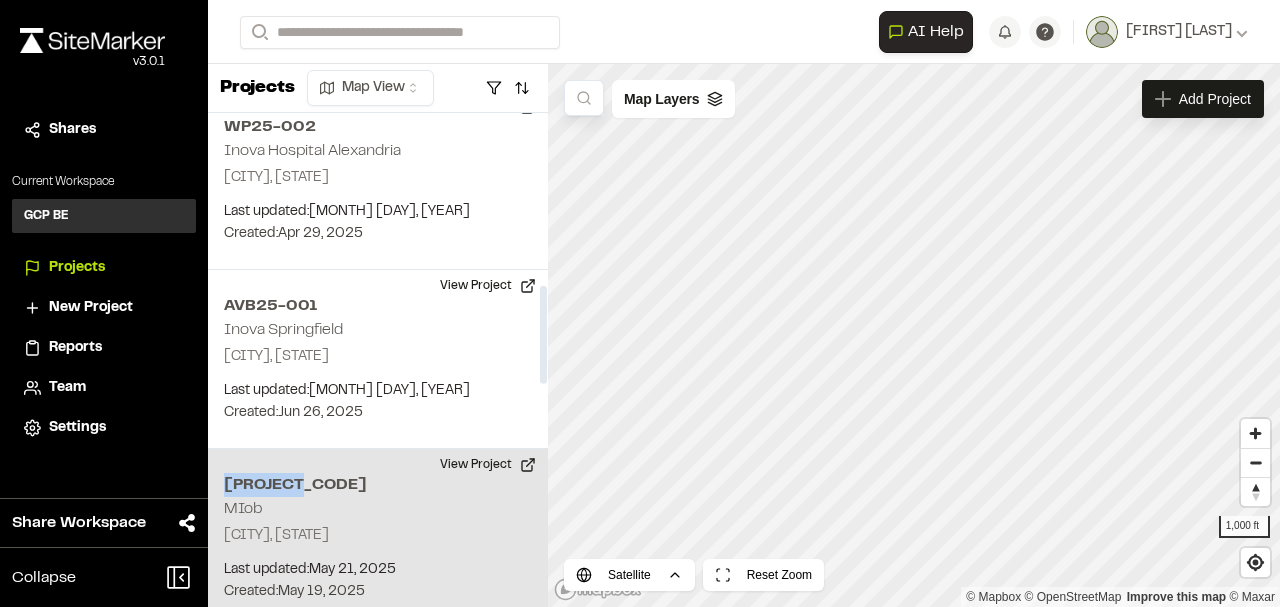 copy on "WP25-005" 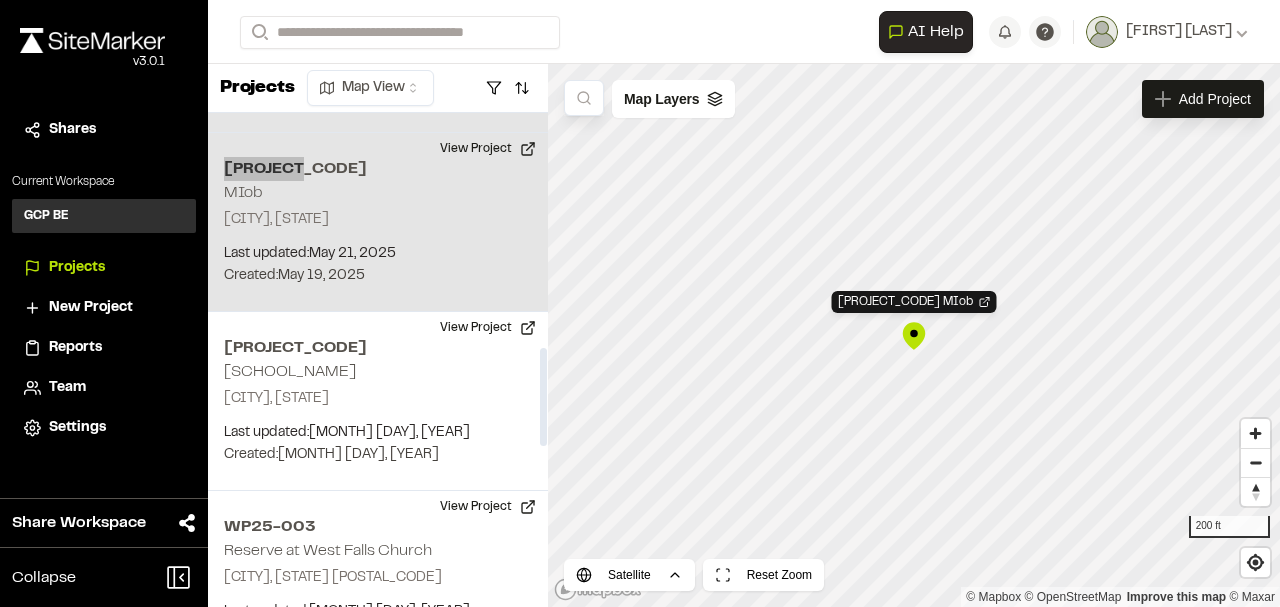 scroll, scrollTop: 1200, scrollLeft: 0, axis: vertical 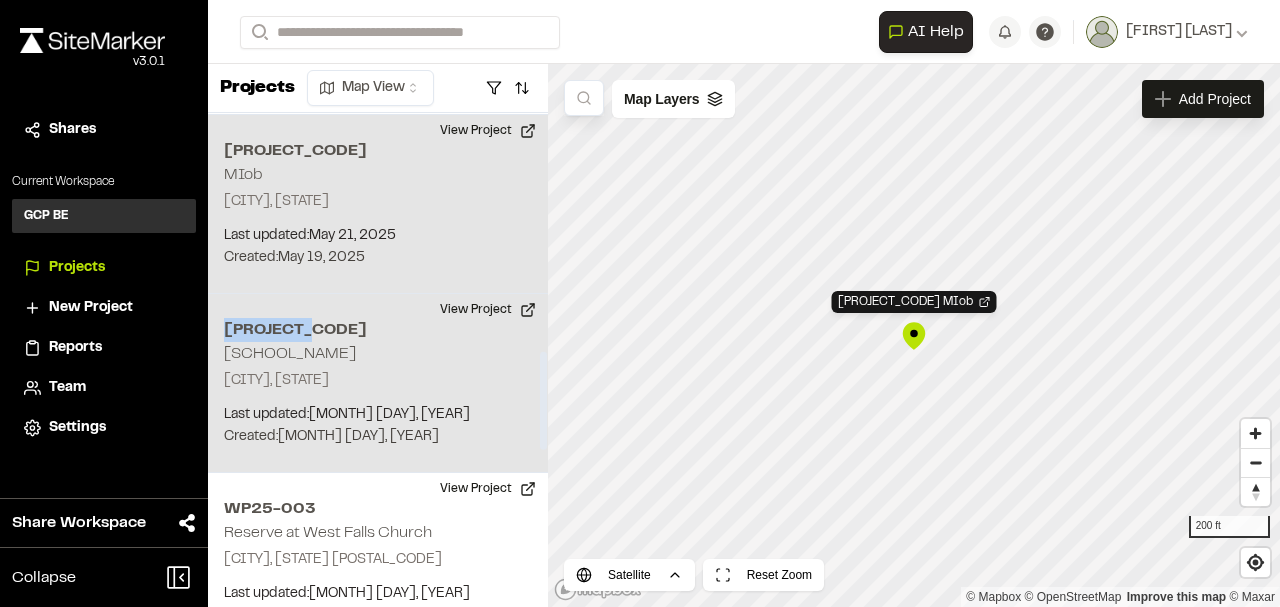 drag, startPoint x: 330, startPoint y: 323, endPoint x: 211, endPoint y: 327, distance: 119.06721 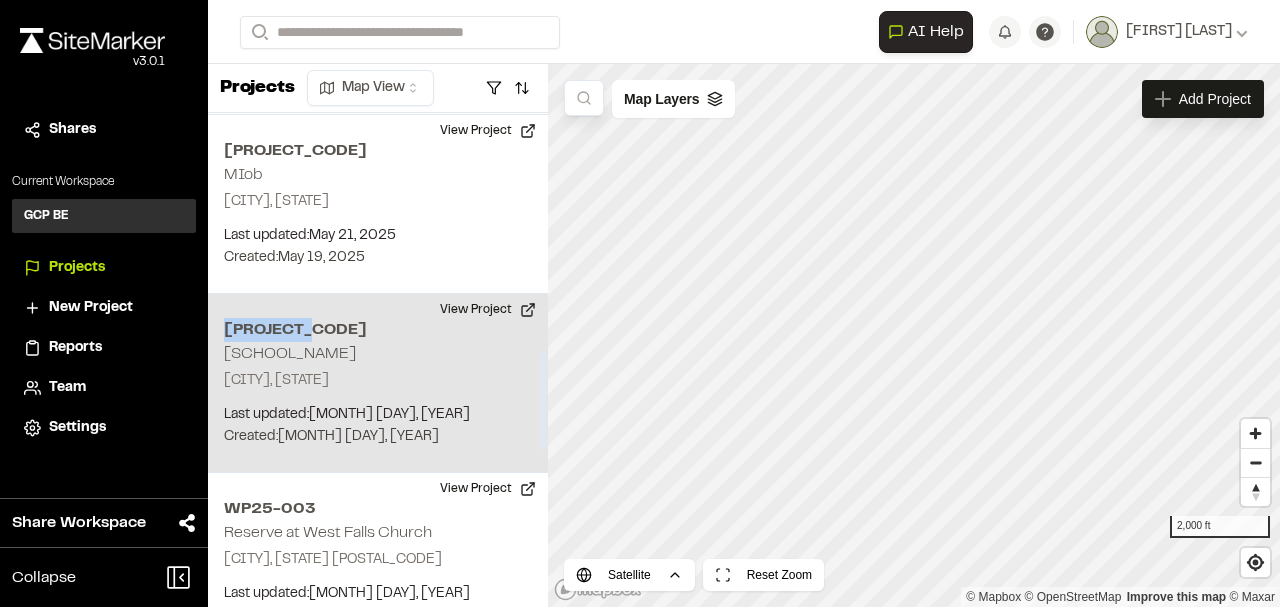 copy on "AVB25-003" 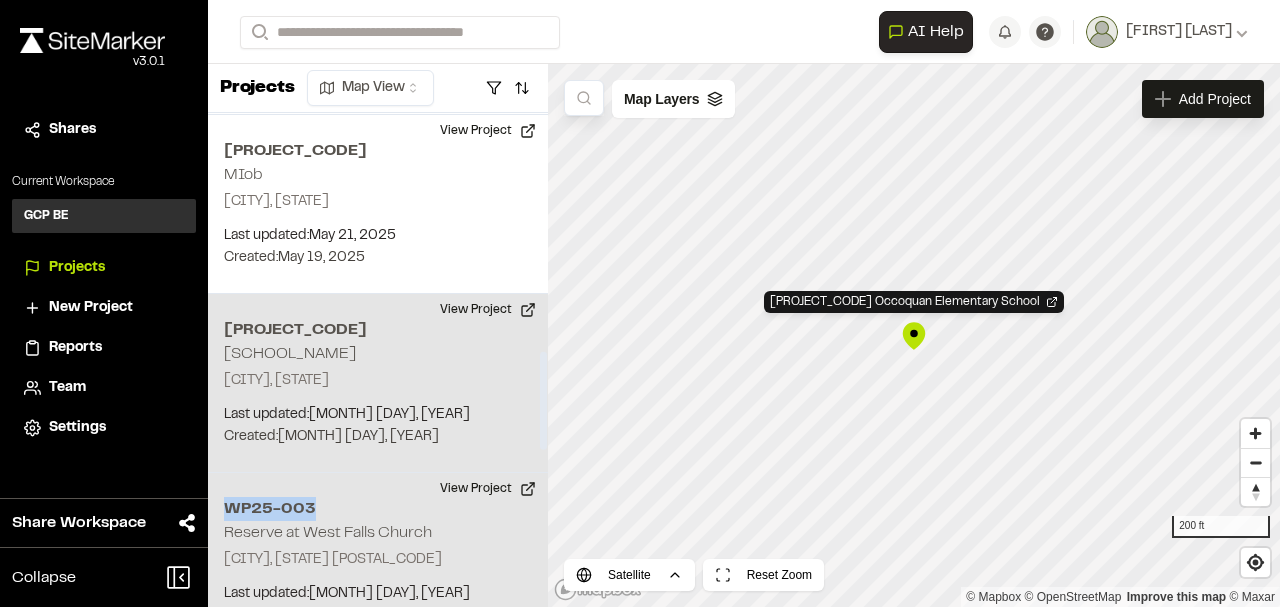 drag, startPoint x: 320, startPoint y: 506, endPoint x: 222, endPoint y: 506, distance: 98 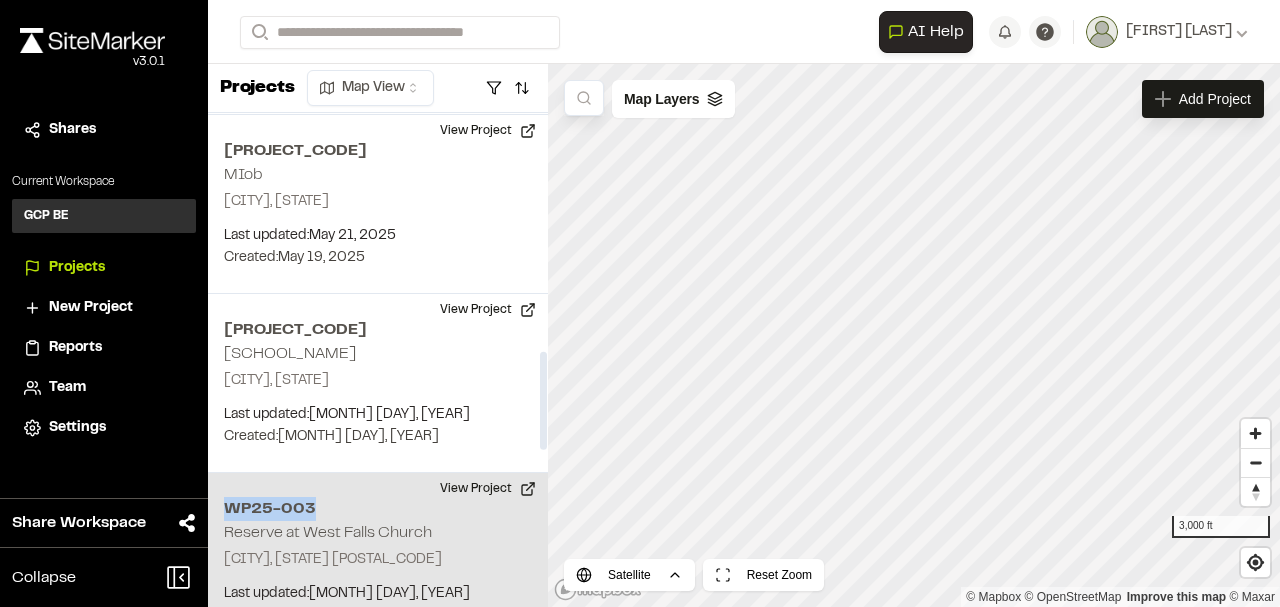 copy on "WP25-003" 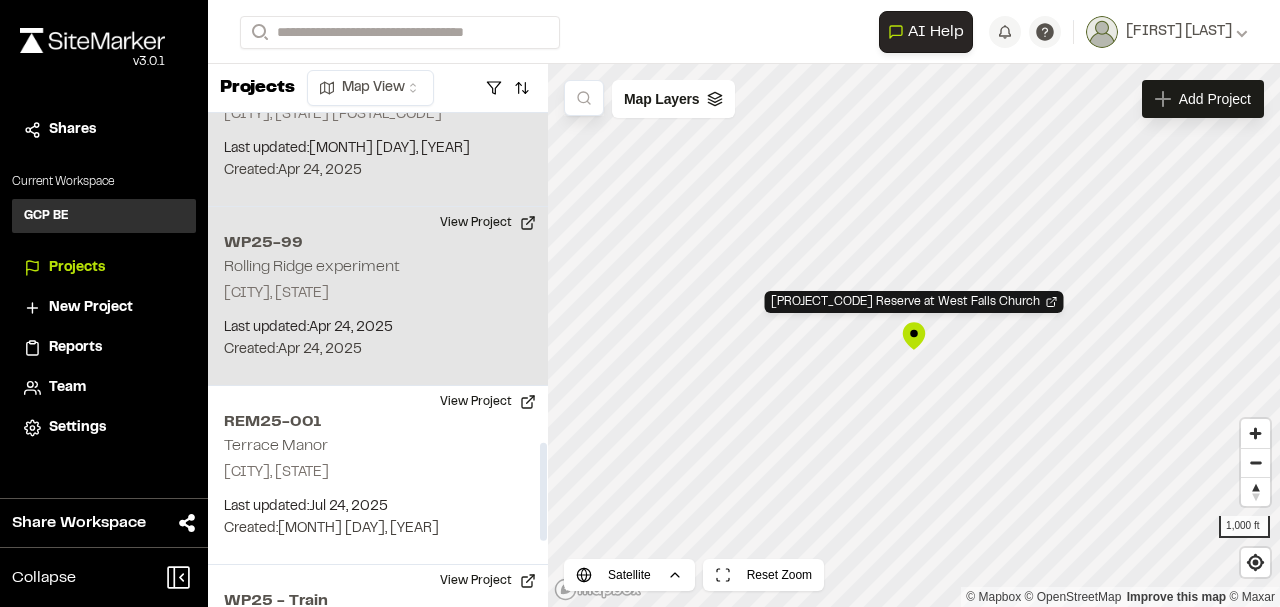 scroll, scrollTop: 1666, scrollLeft: 0, axis: vertical 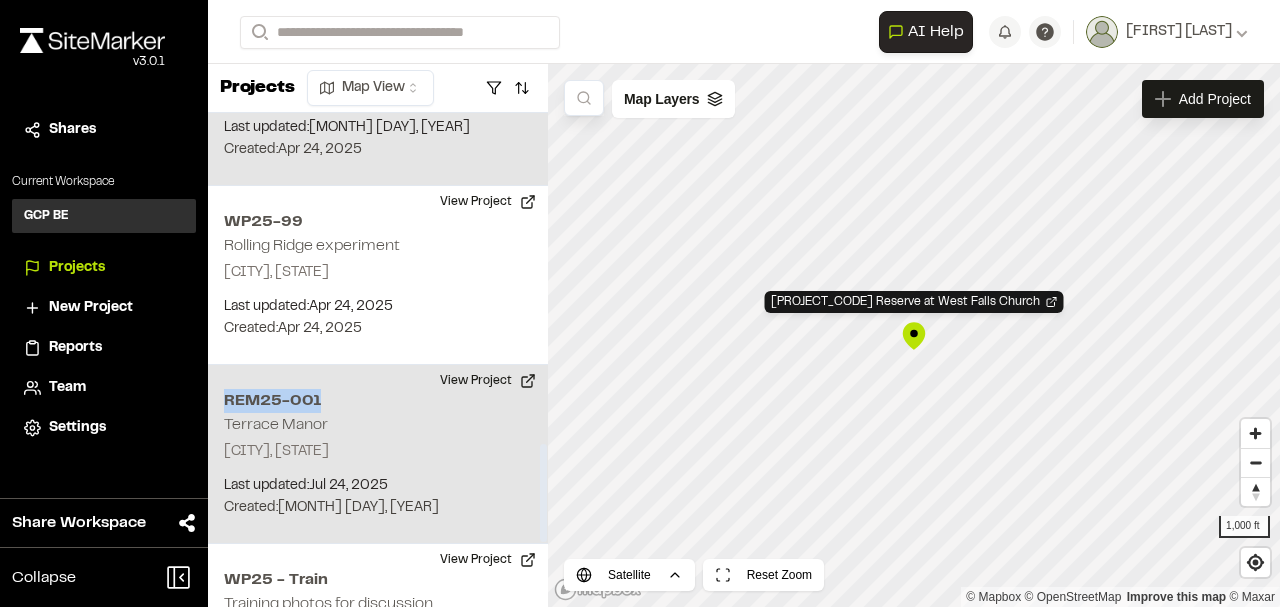 drag, startPoint x: 335, startPoint y: 398, endPoint x: 216, endPoint y: 395, distance: 119.03781 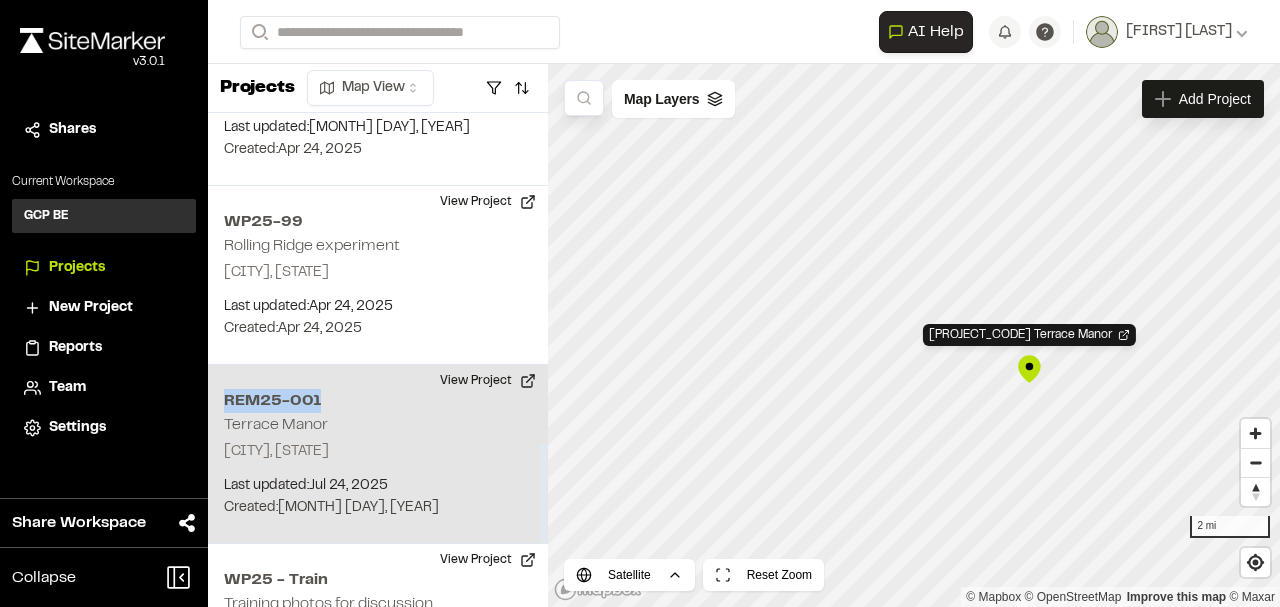copy on "REM25-001" 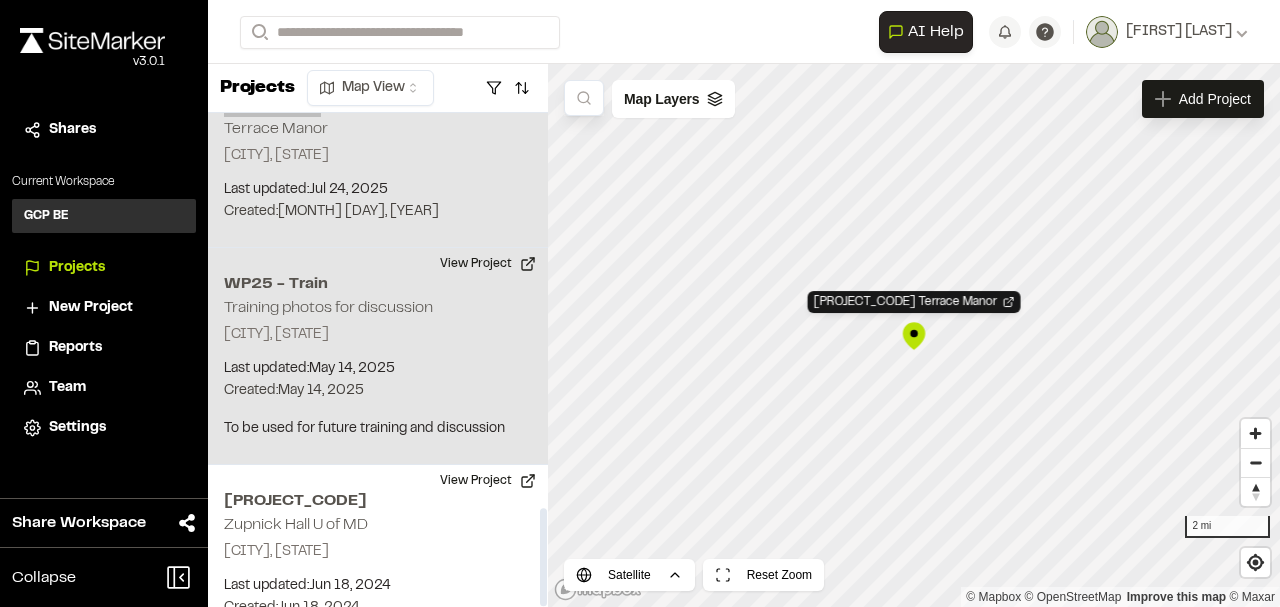 scroll, scrollTop: 1993, scrollLeft: 0, axis: vertical 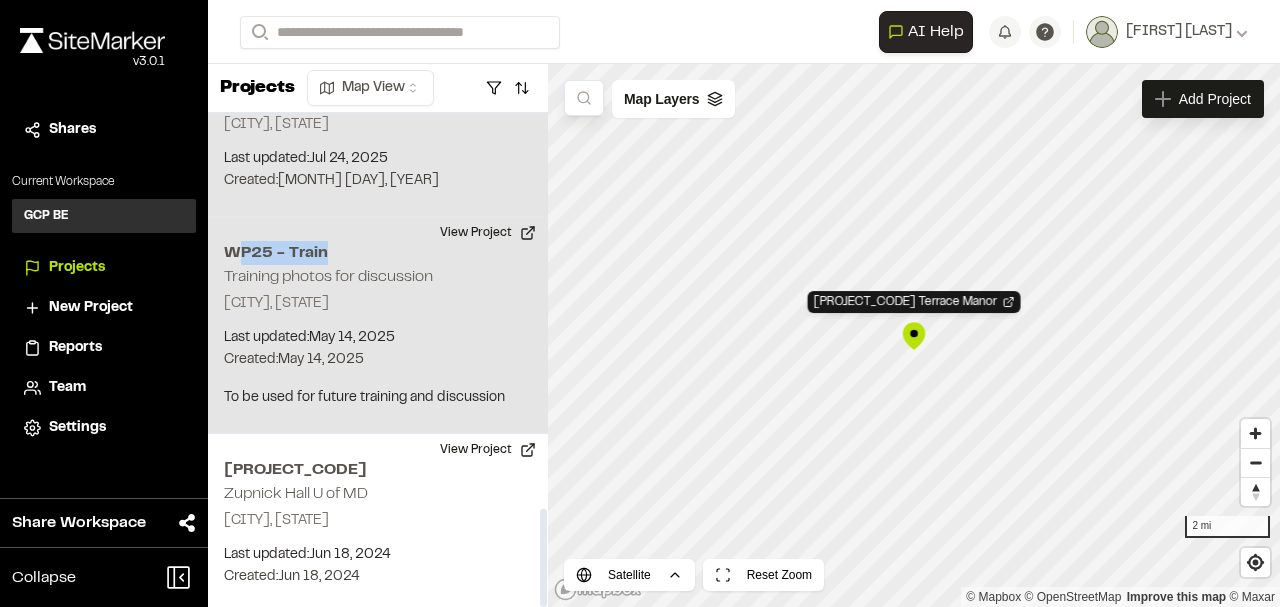 drag, startPoint x: 338, startPoint y: 249, endPoint x: 234, endPoint y: 248, distance: 104.00481 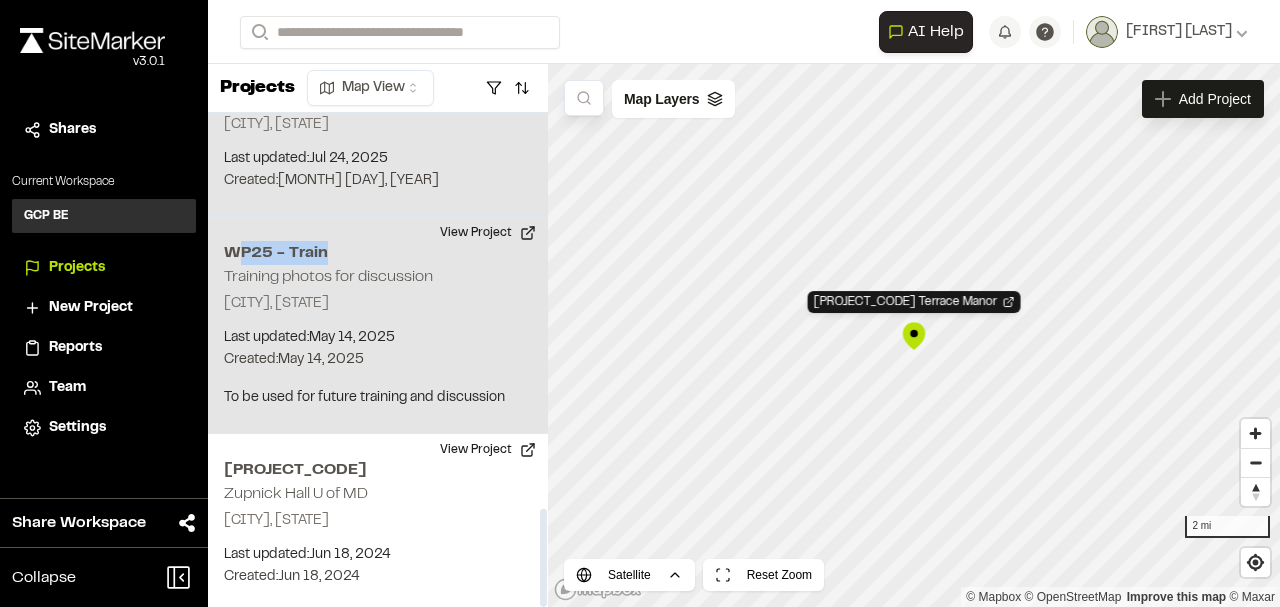 click on "WP25 - Train" at bounding box center [378, 253] 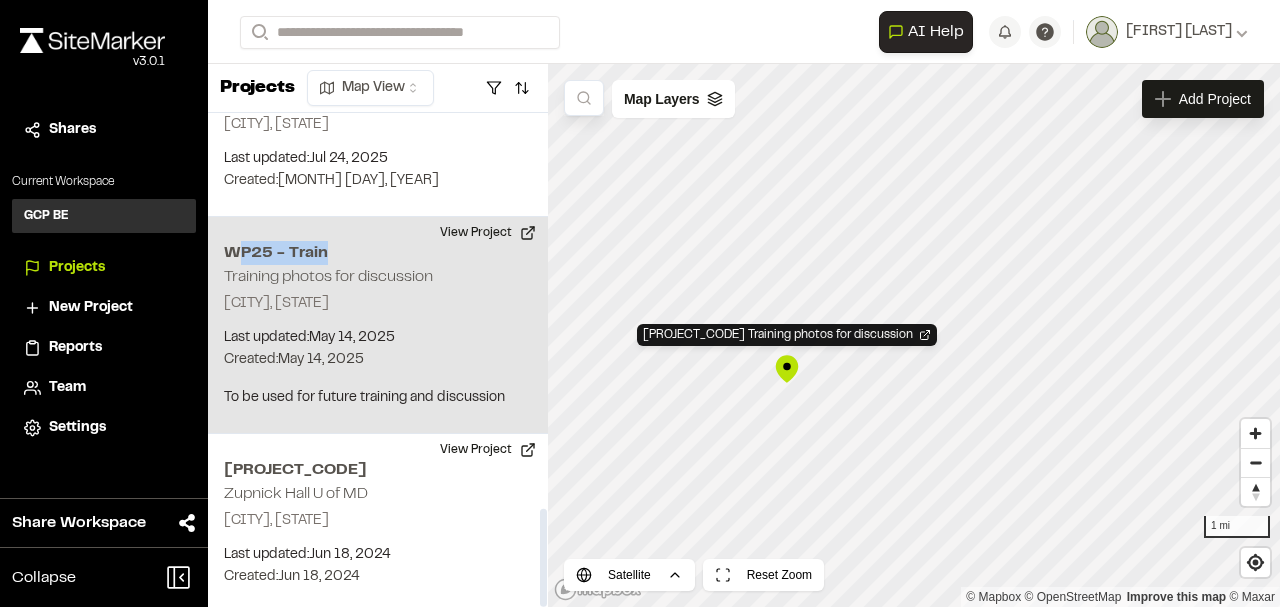 click on "WP25 - Train" at bounding box center [378, 253] 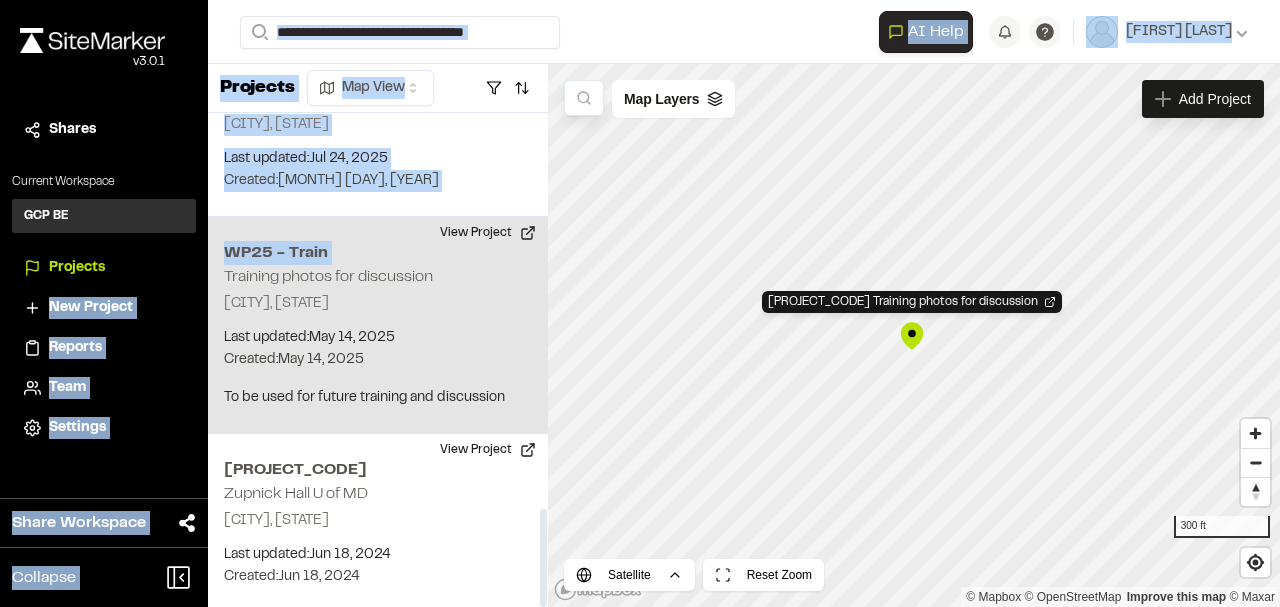 drag, startPoint x: 339, startPoint y: 245, endPoint x: 196, endPoint y: 250, distance: 143.08739 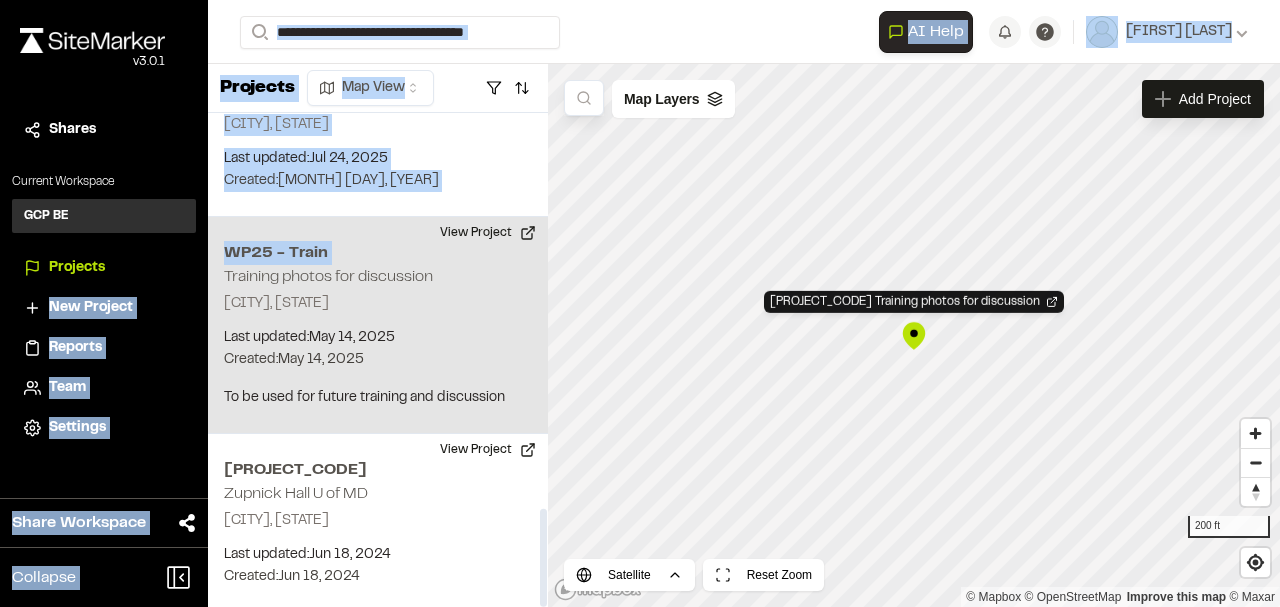 click on "WP25 - Train" at bounding box center (378, 253) 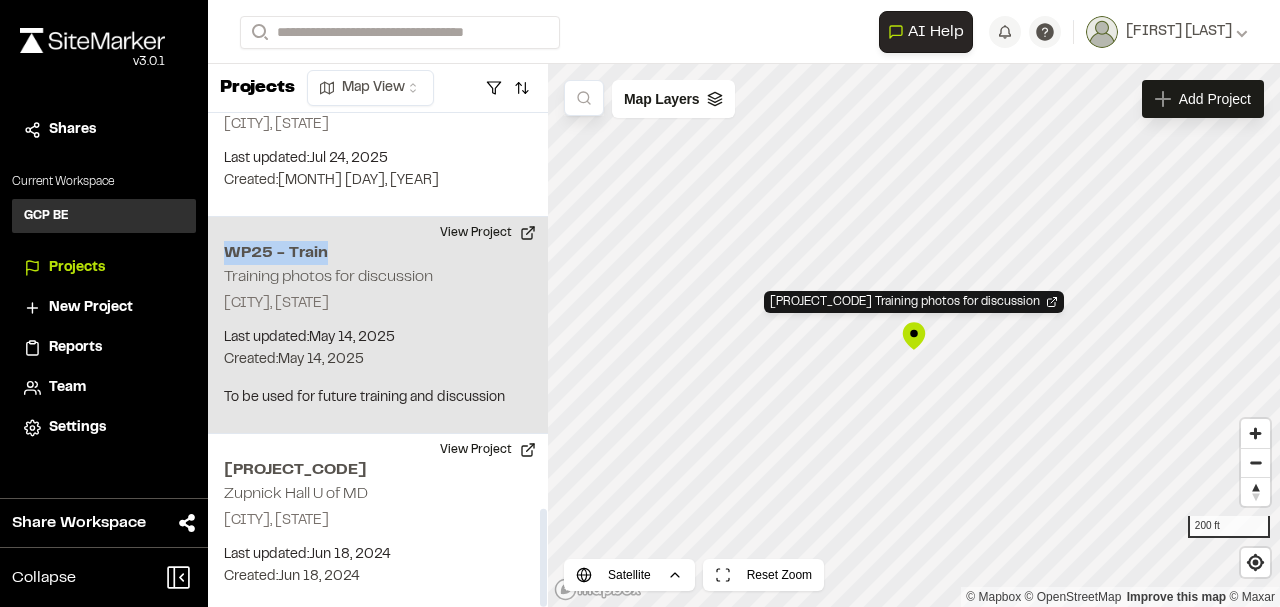 drag, startPoint x: 300, startPoint y: 251, endPoint x: 221, endPoint y: 250, distance: 79.00633 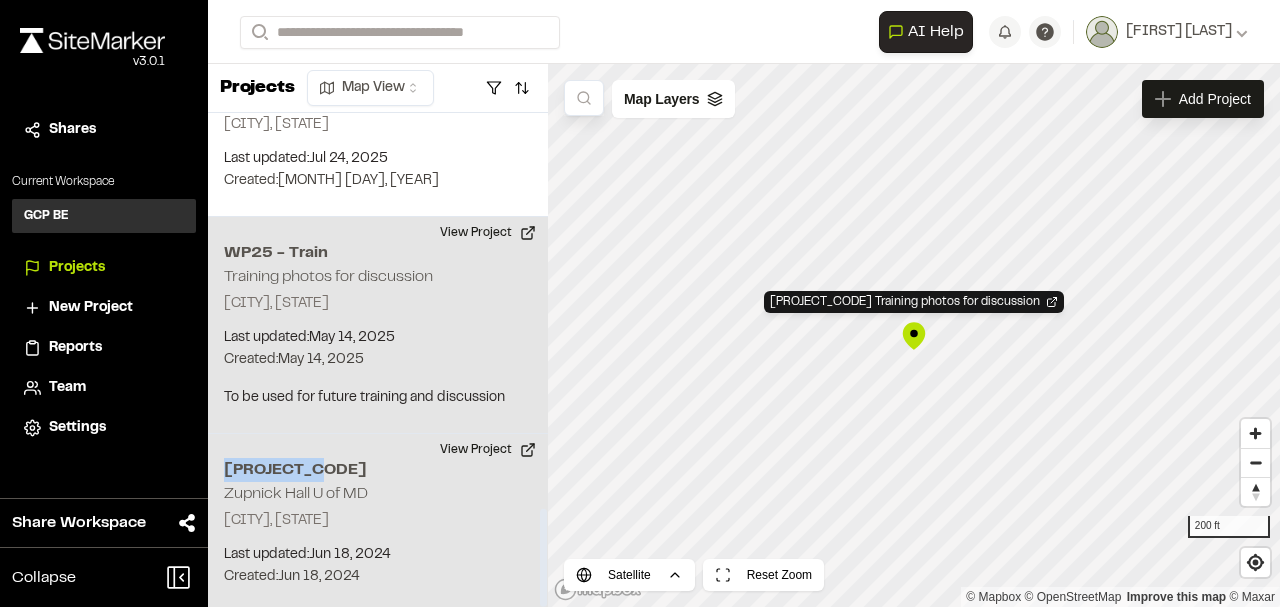 drag, startPoint x: 322, startPoint y: 461, endPoint x: 218, endPoint y: 454, distance: 104.23531 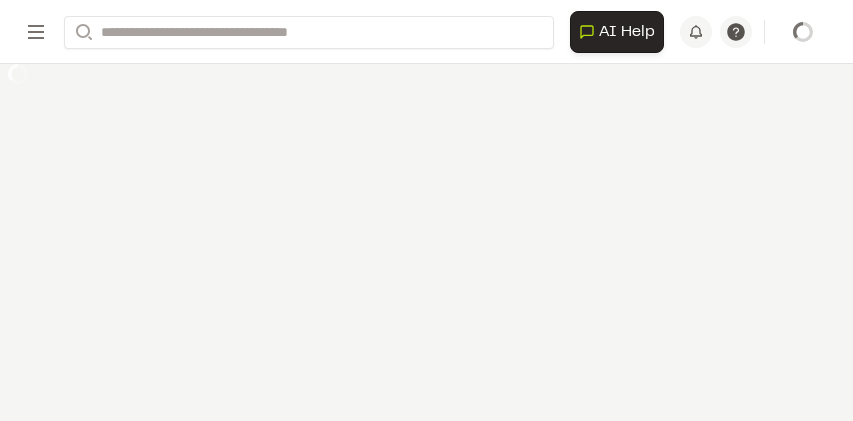 scroll, scrollTop: 0, scrollLeft: 0, axis: both 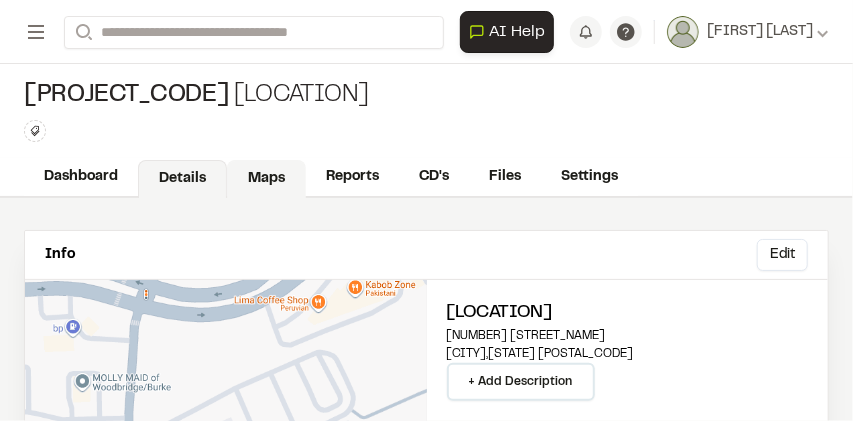 click on "Maps" at bounding box center (266, 179) 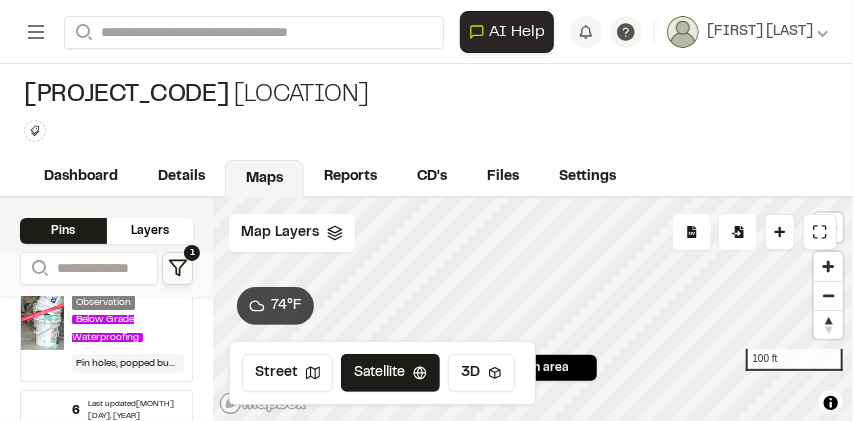 scroll, scrollTop: 0, scrollLeft: 0, axis: both 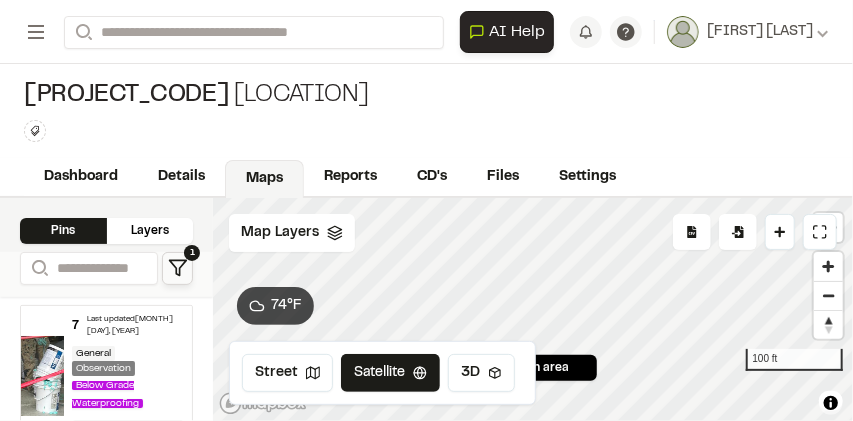 click on "Last updated  Aug 4, 2025" at bounding box center (135, 326) 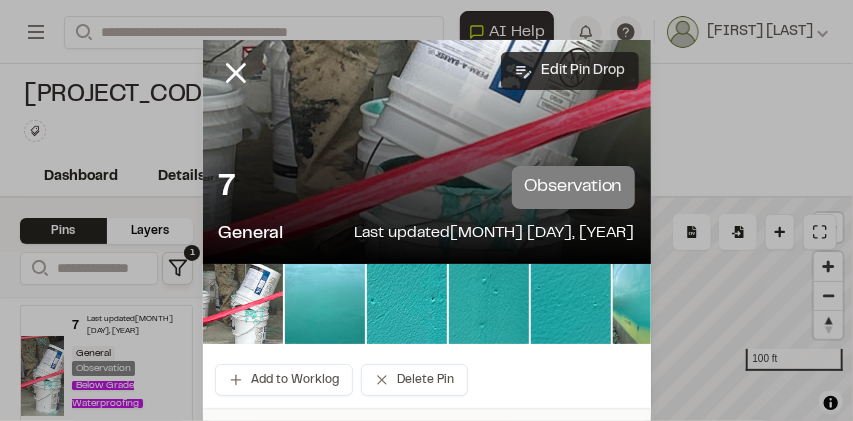 click on "Edit Pin Drop" at bounding box center [570, 71] 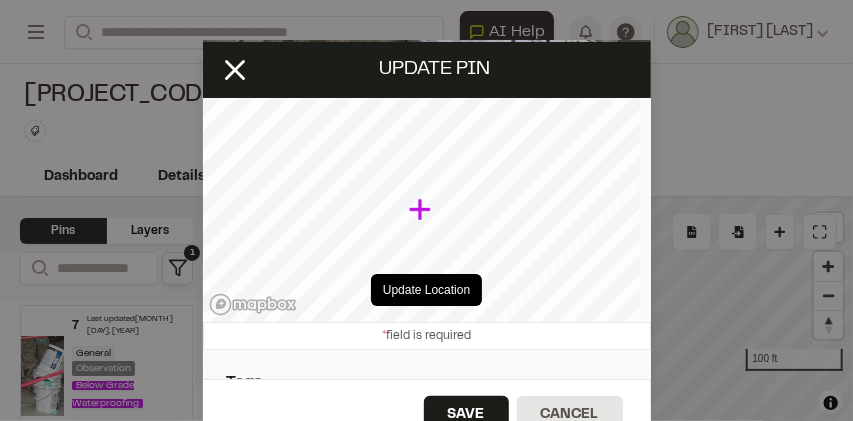 type on "**********" 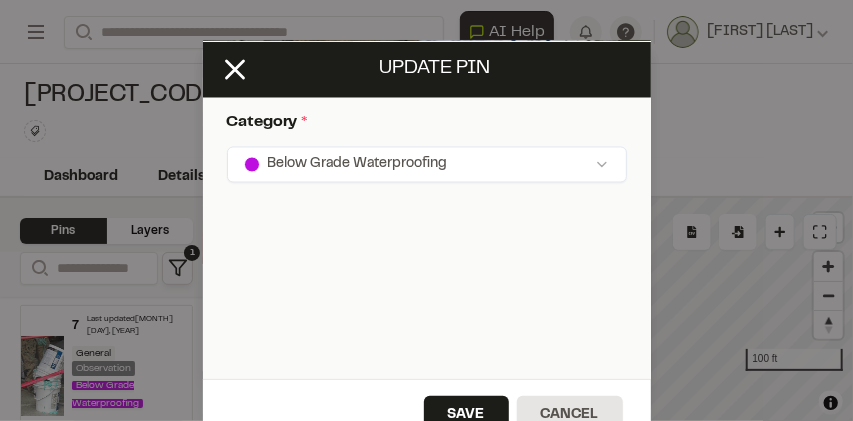 scroll, scrollTop: 1200, scrollLeft: 0, axis: vertical 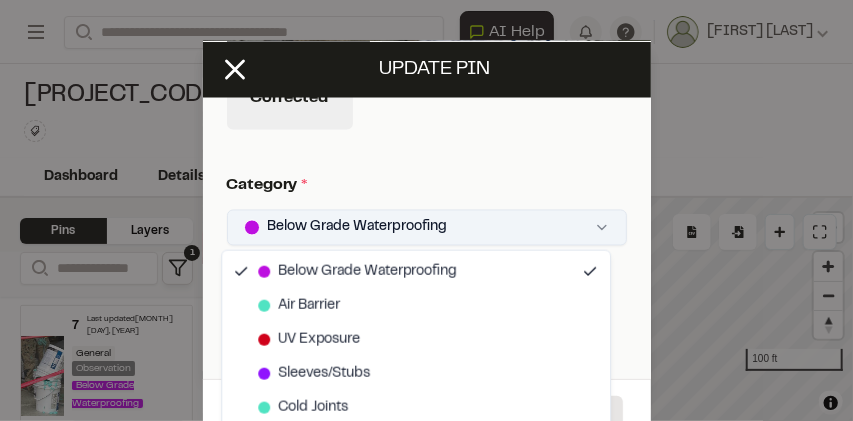 click on "**********" at bounding box center [426, 210] 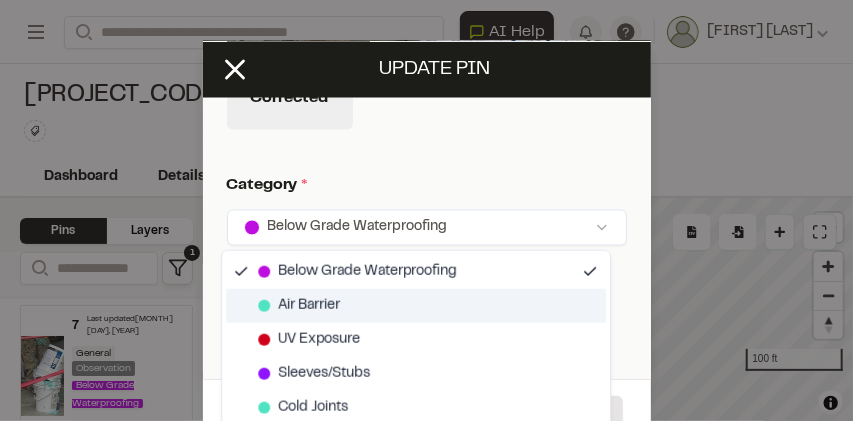 click on "Air Barrier" at bounding box center [299, 306] 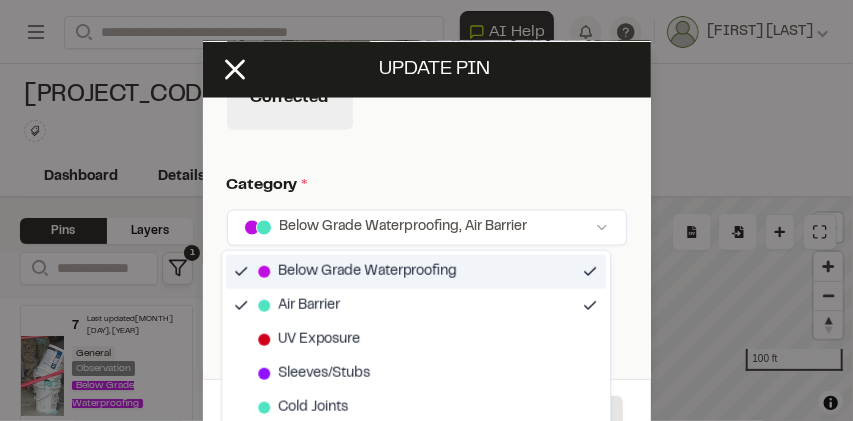 click 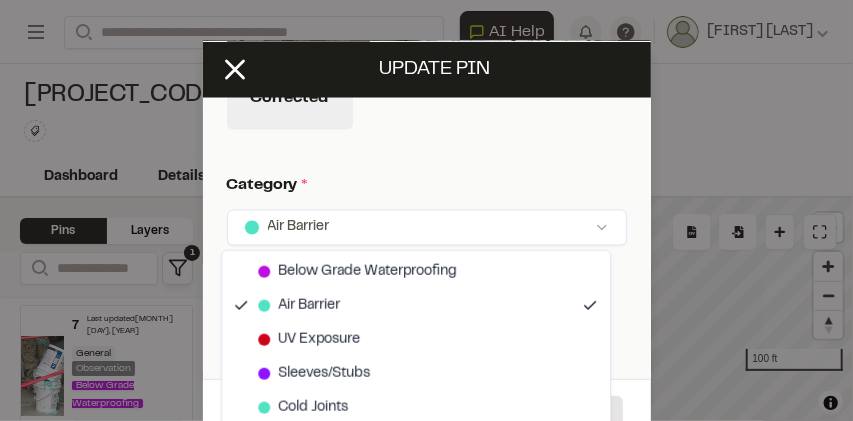 click on "**********" at bounding box center (426, 210) 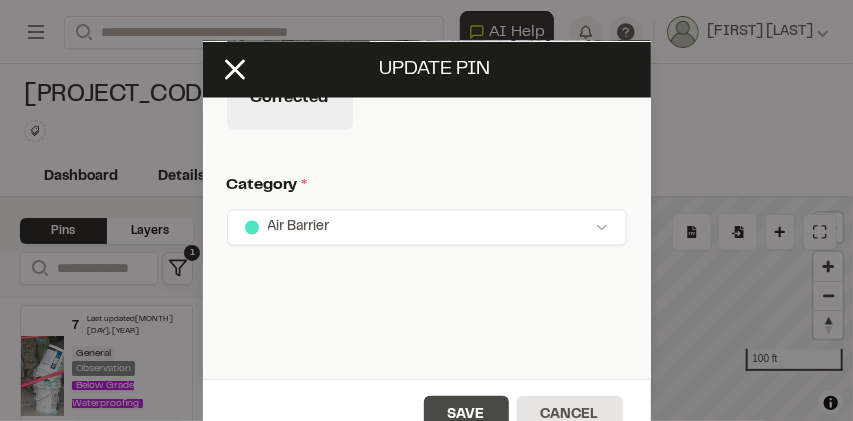 click on "Save" at bounding box center (466, 415) 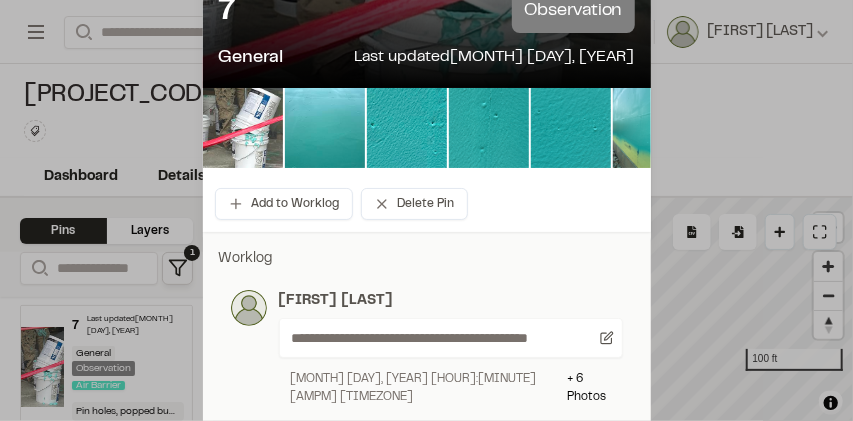 scroll, scrollTop: 200, scrollLeft: 0, axis: vertical 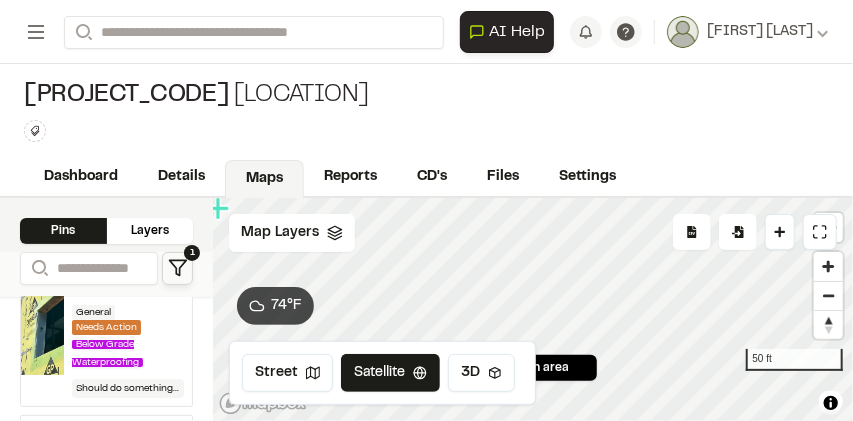 drag, startPoint x: 208, startPoint y: 332, endPoint x: 116, endPoint y: 341, distance: 92.43917 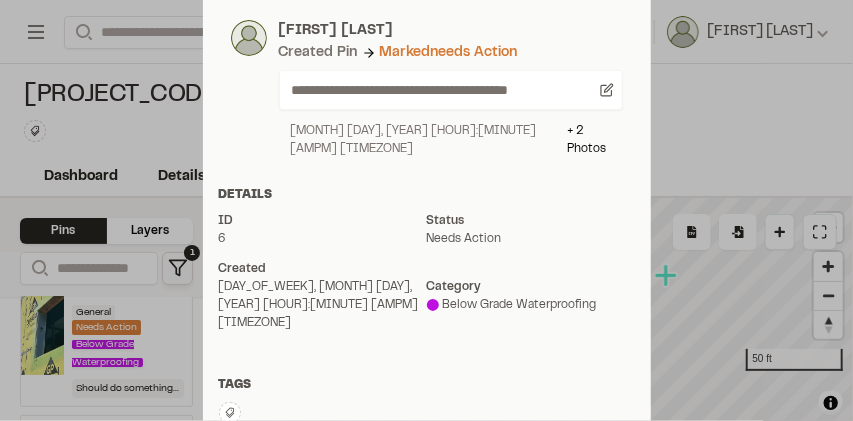 scroll, scrollTop: 466, scrollLeft: 0, axis: vertical 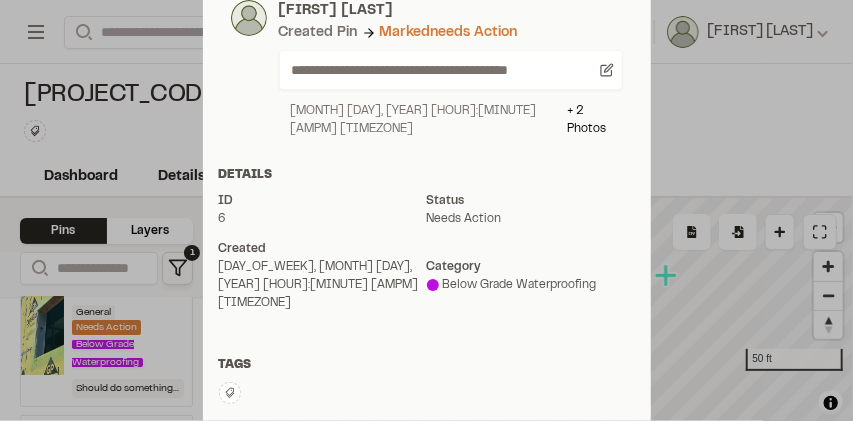 click on "Below Grade Waterproofing" at bounding box center [531, 285] 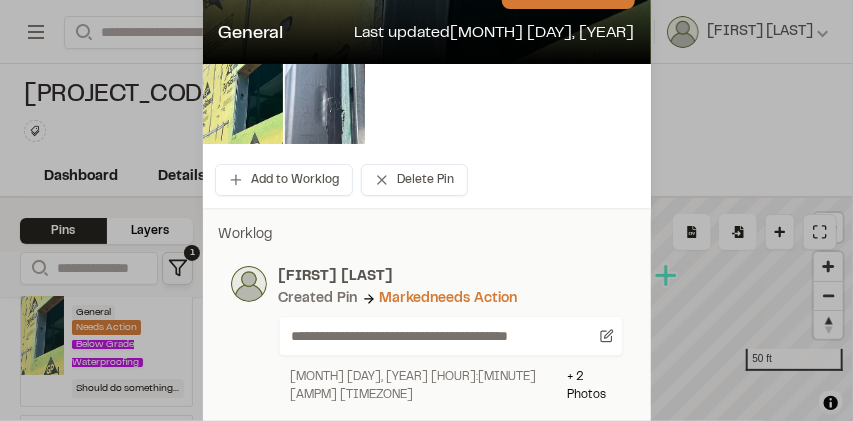 scroll, scrollTop: 0, scrollLeft: 0, axis: both 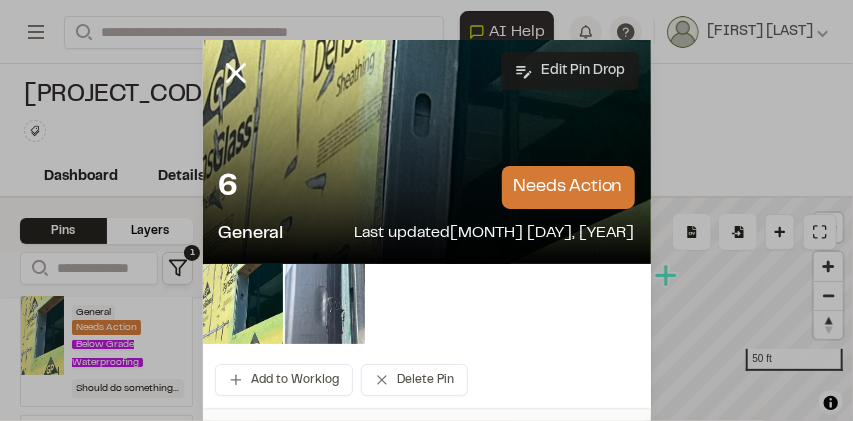 click on "Edit Pin Drop" at bounding box center [570, 71] 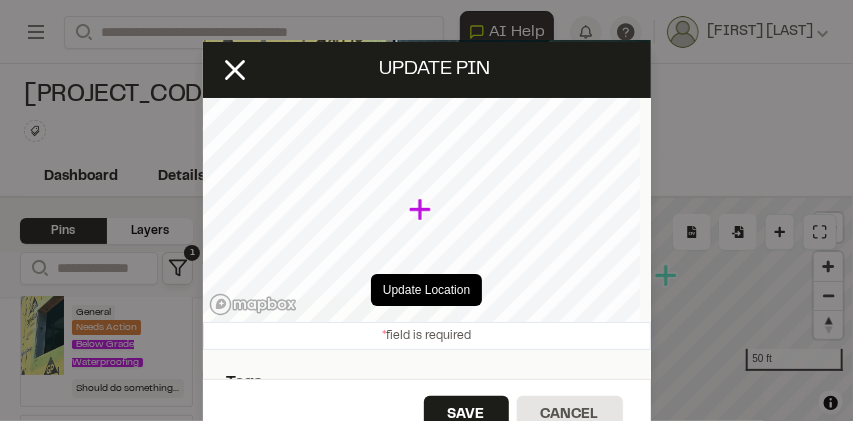 type on "**********" 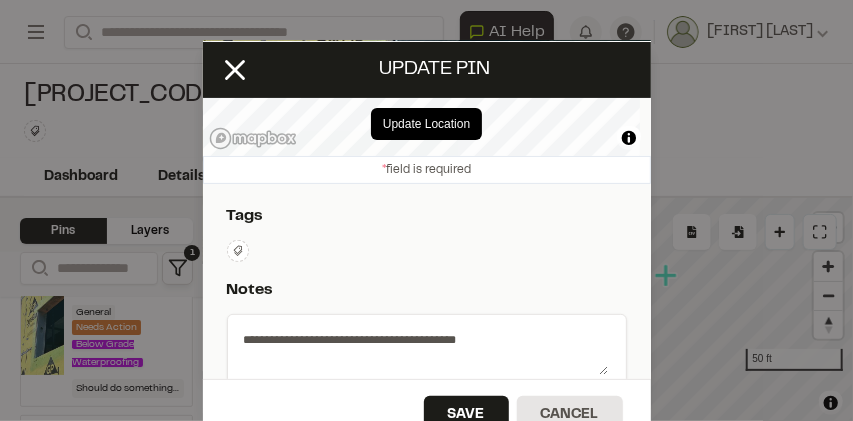 scroll, scrollTop: 200, scrollLeft: 0, axis: vertical 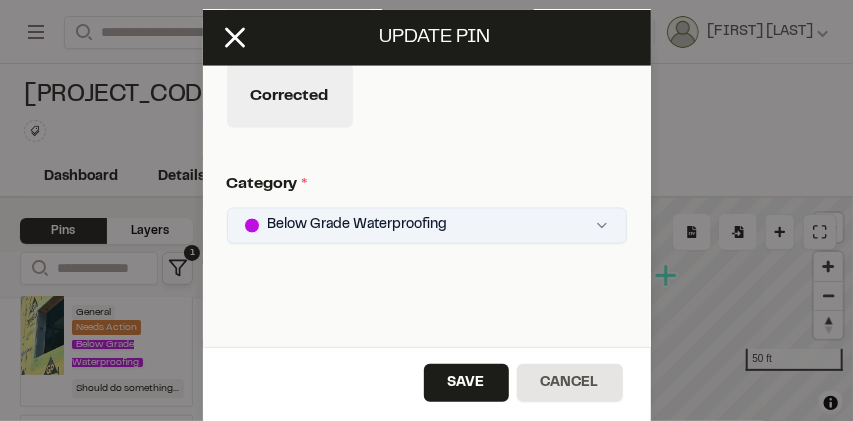 click on "**********" at bounding box center [426, 210] 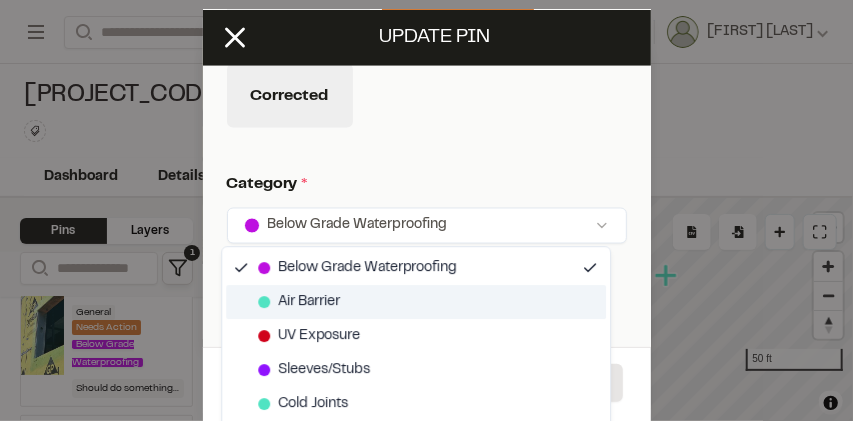 click on "Air Barrier" at bounding box center [309, 302] 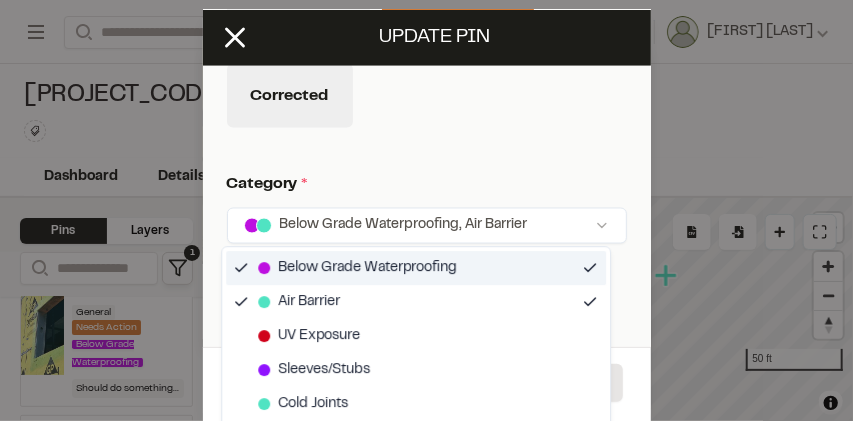 click 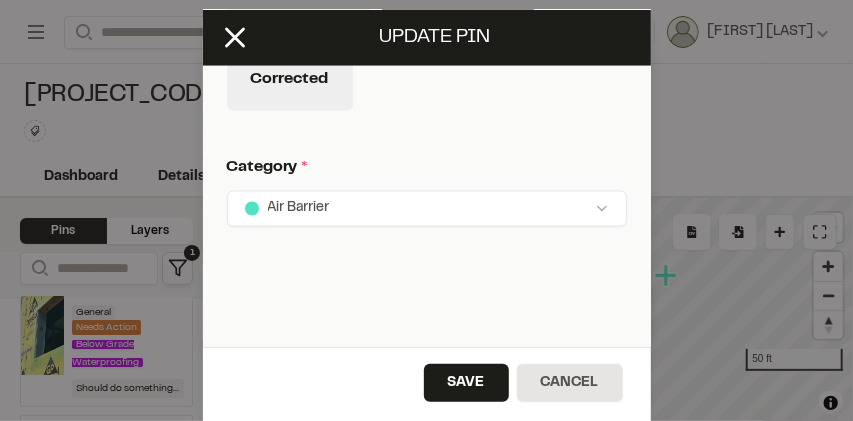 scroll, scrollTop: 1112, scrollLeft: 0, axis: vertical 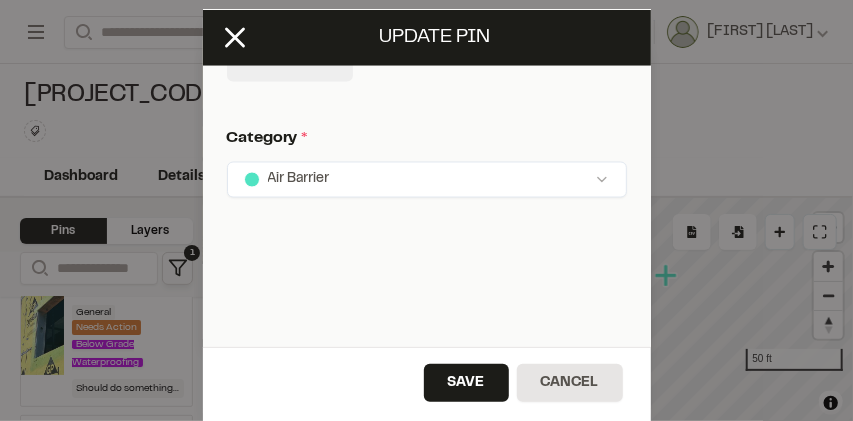 drag, startPoint x: 639, startPoint y: 296, endPoint x: 642, endPoint y: 309, distance: 13.341664 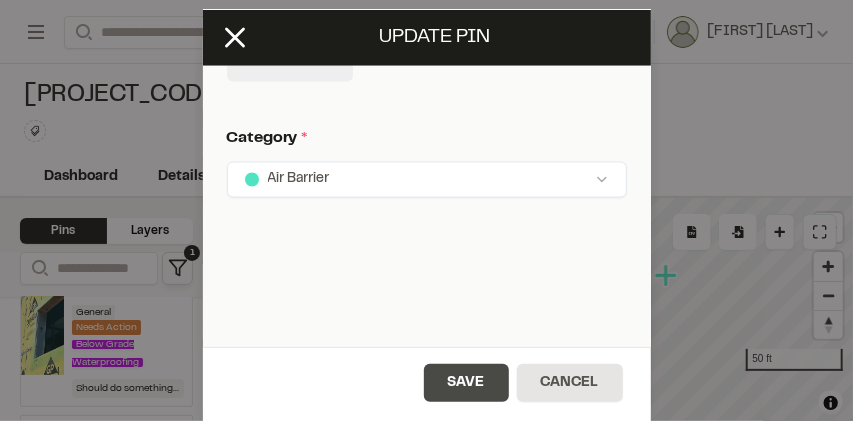 click on "Save" at bounding box center (466, 383) 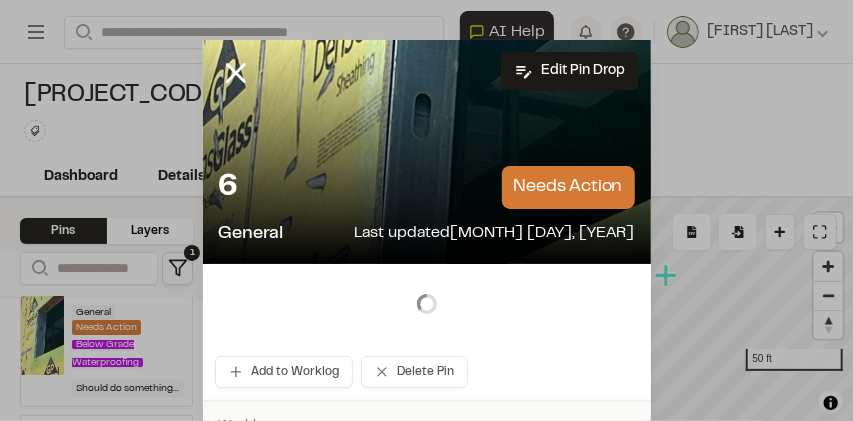 scroll, scrollTop: 32, scrollLeft: 0, axis: vertical 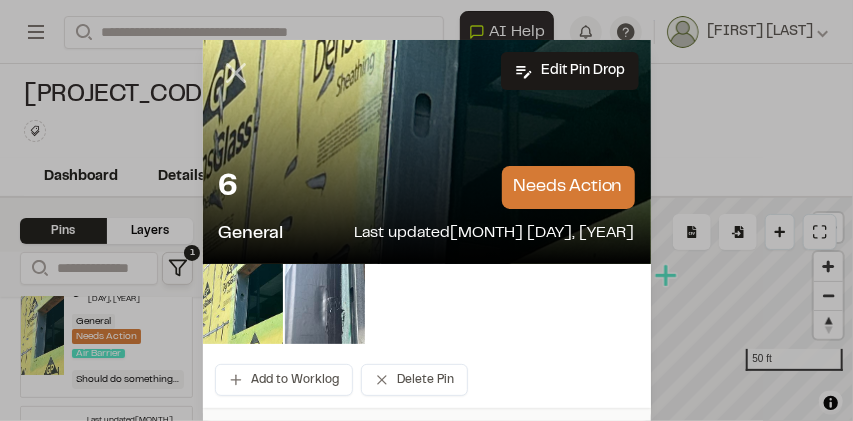 click 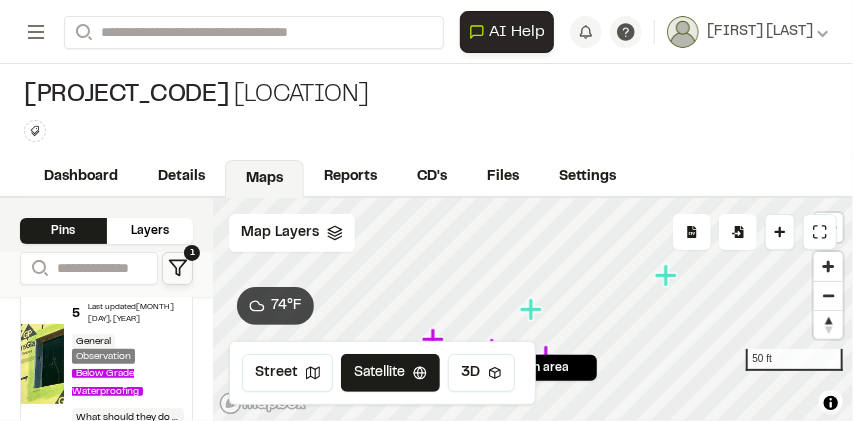 scroll, scrollTop: 299, scrollLeft: 0, axis: vertical 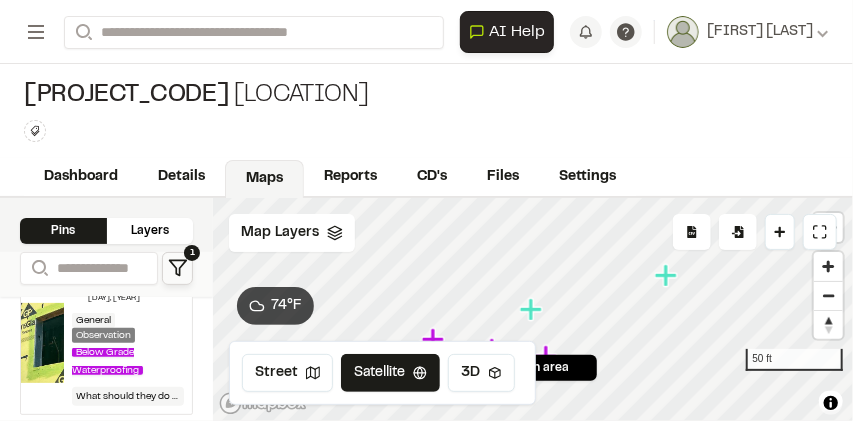 click on "Below Grade Waterproofing" at bounding box center (107, 361) 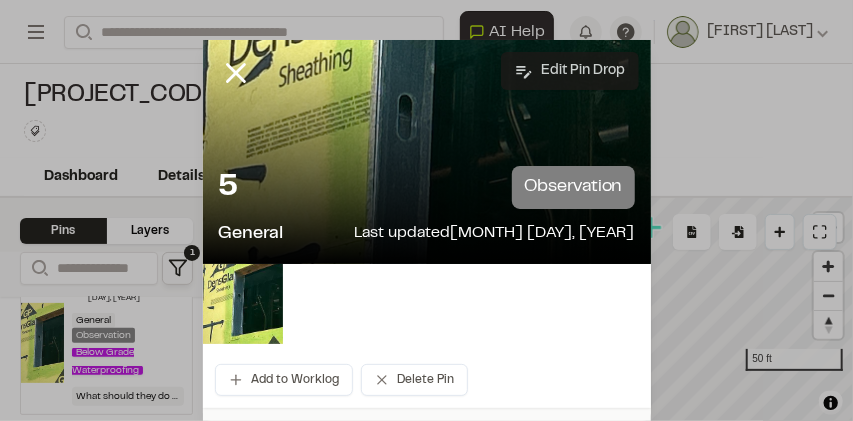 click on "Edit Pin Drop" at bounding box center [570, 71] 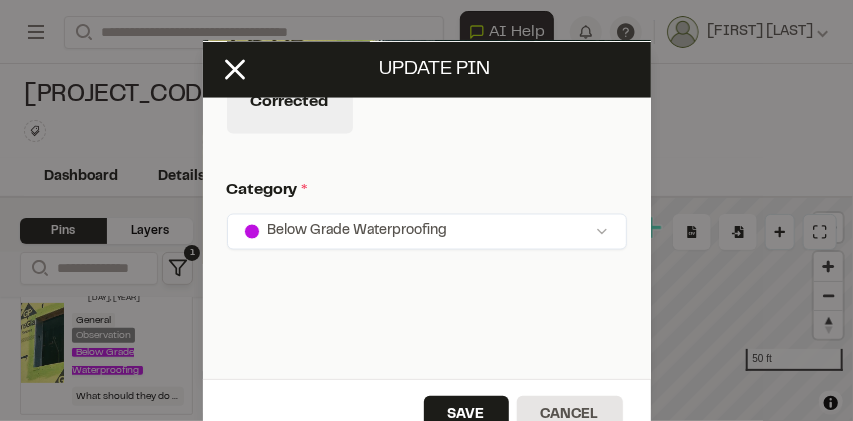 scroll, scrollTop: 1133, scrollLeft: 0, axis: vertical 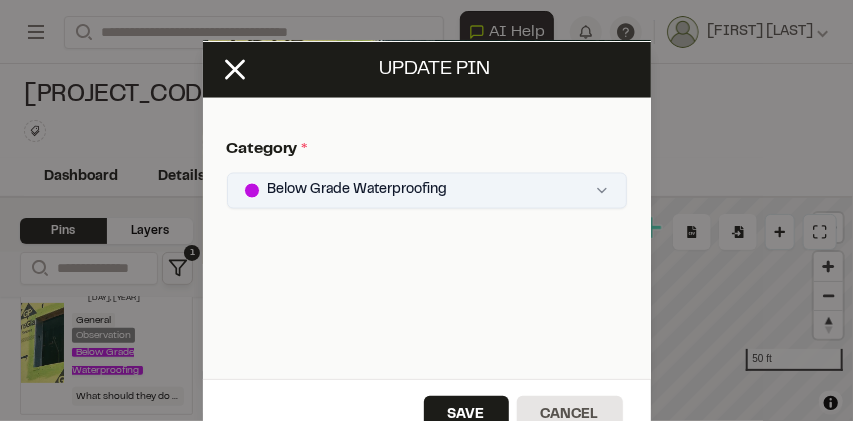 click on "**********" at bounding box center (426, 210) 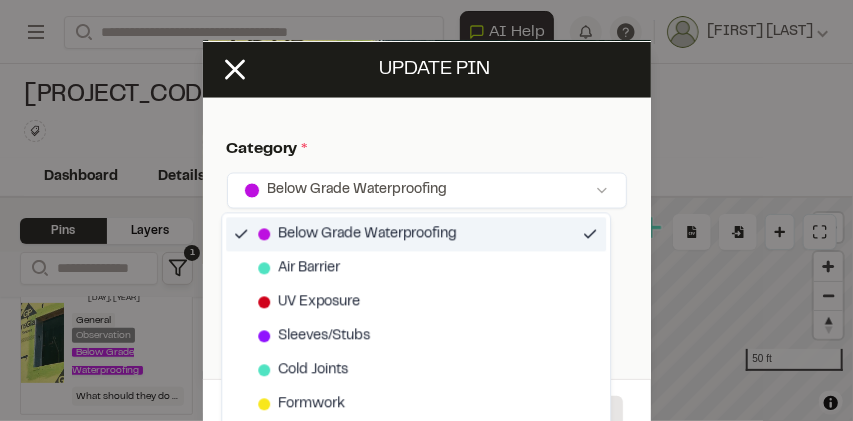 drag, startPoint x: 586, startPoint y: 230, endPoint x: 580, endPoint y: 244, distance: 15.231546 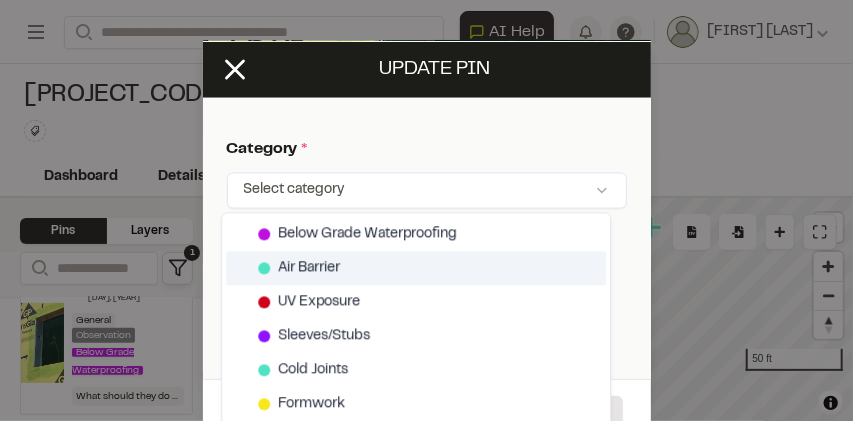 click on "Air Barrier" at bounding box center [416, 268] 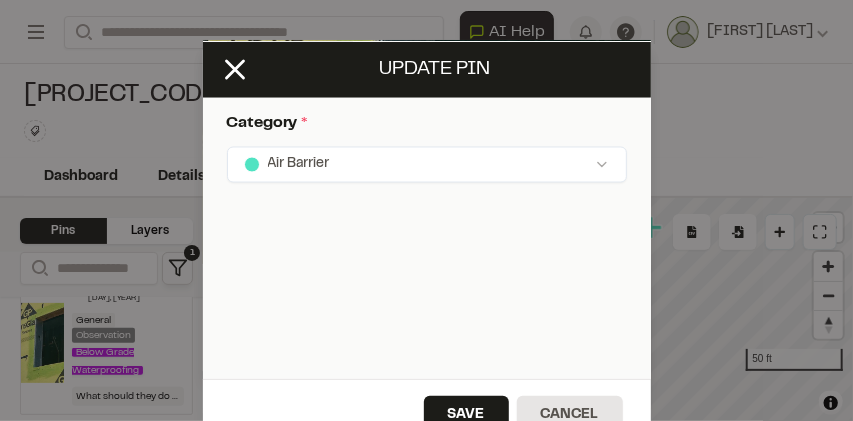 click on "**********" at bounding box center (426, 210) 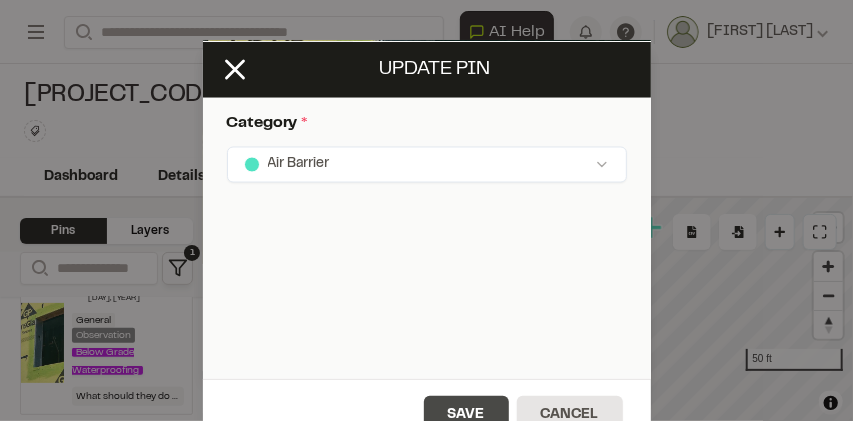 click on "Save" at bounding box center (466, 415) 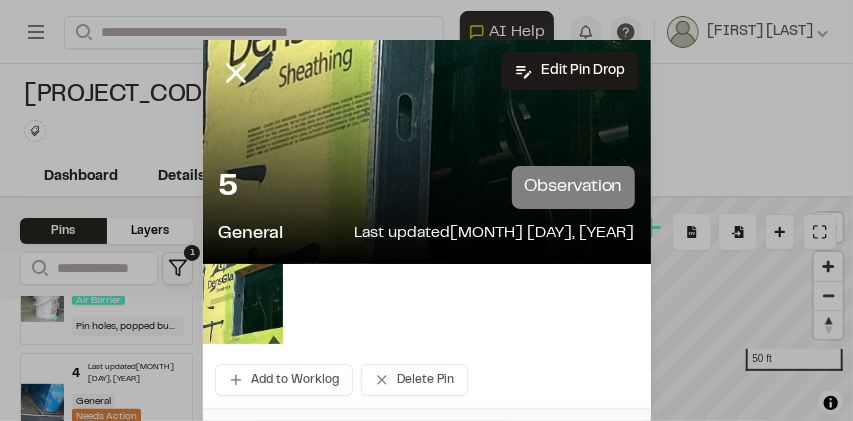 scroll, scrollTop: 24, scrollLeft: 0, axis: vertical 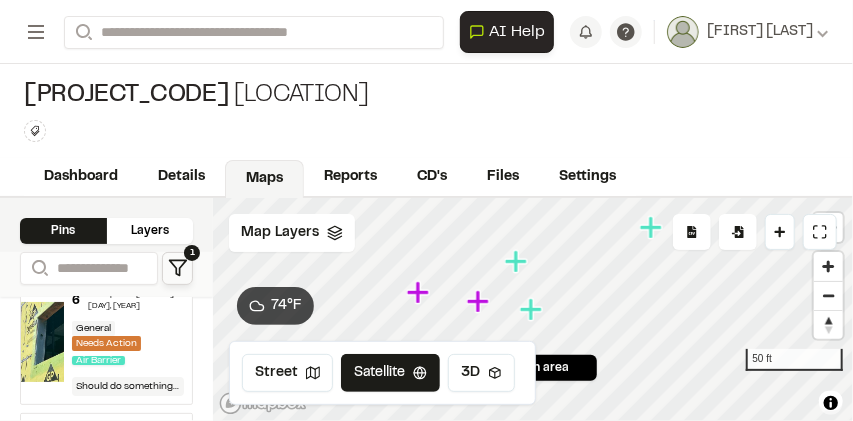 click on "General Needs Action Air Barrier" at bounding box center [128, 345] 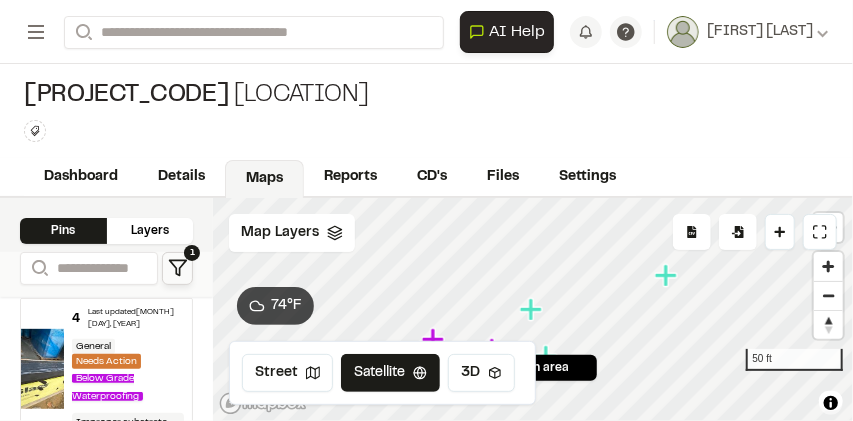 scroll, scrollTop: 424, scrollLeft: 0, axis: vertical 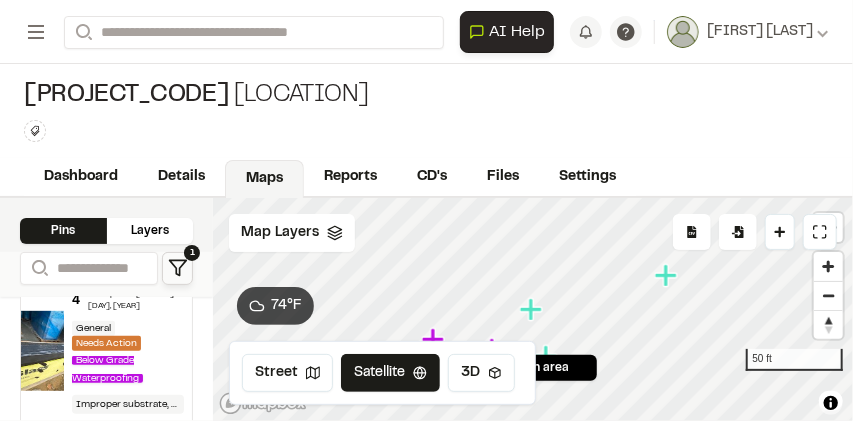 click on "Below Grade Waterproofing" at bounding box center [128, 369] 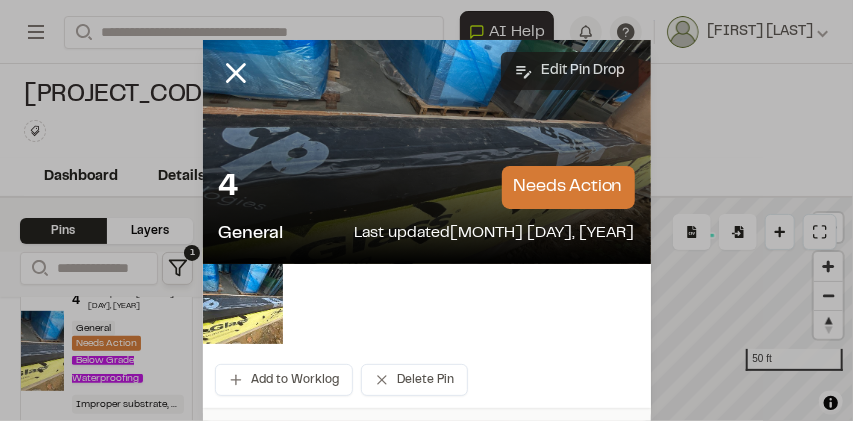 click on "Edit Pin Drop" at bounding box center (570, 71) 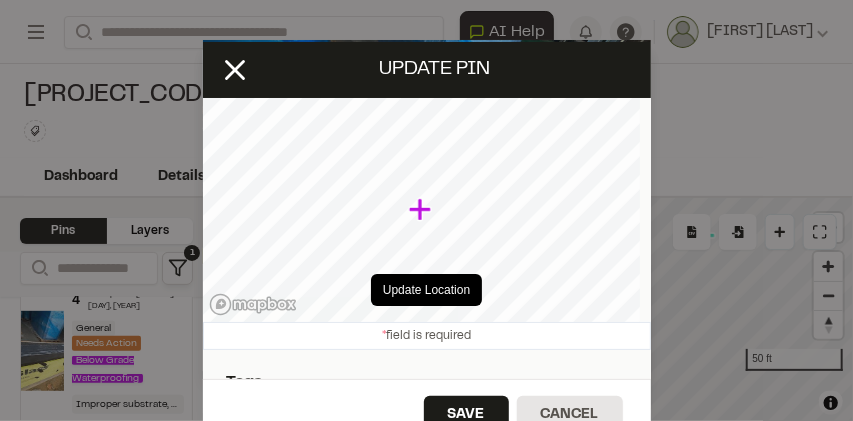 type on "**********" 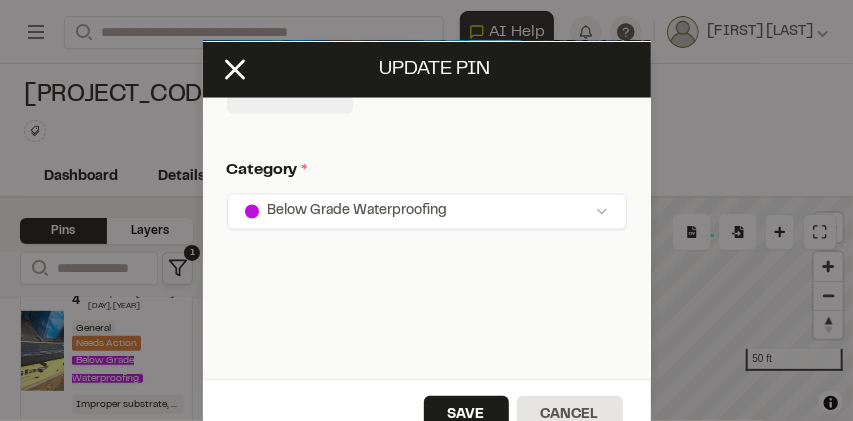 scroll, scrollTop: 1133, scrollLeft: 0, axis: vertical 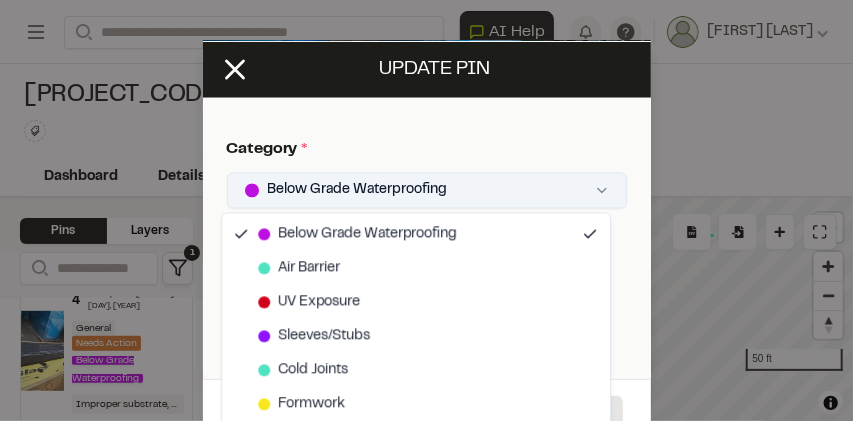 click on "**********" at bounding box center (426, 210) 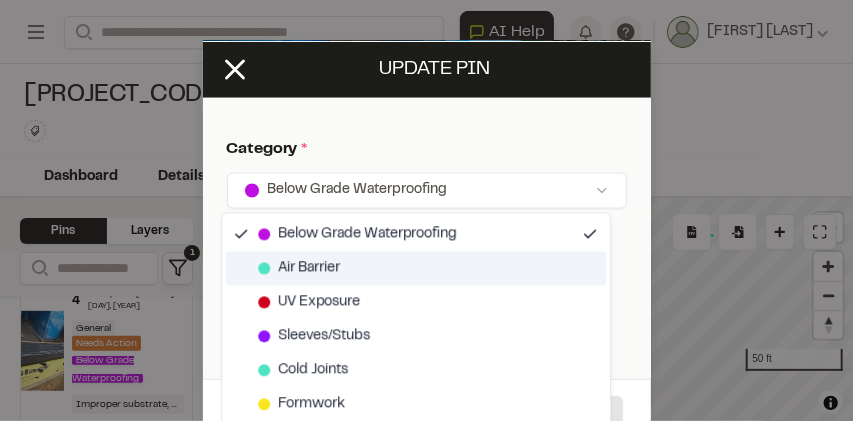 click on "Air Barrier" at bounding box center [416, 268] 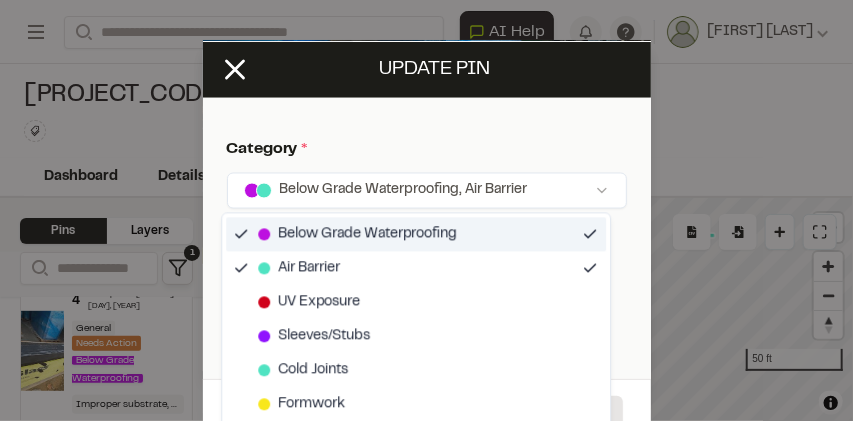 click on "Below Grade Waterproofing" at bounding box center [416, 234] 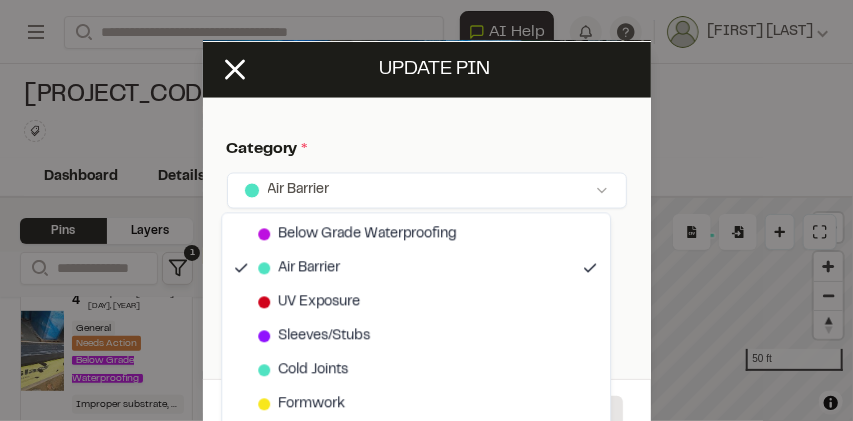 click on "**********" at bounding box center (426, 210) 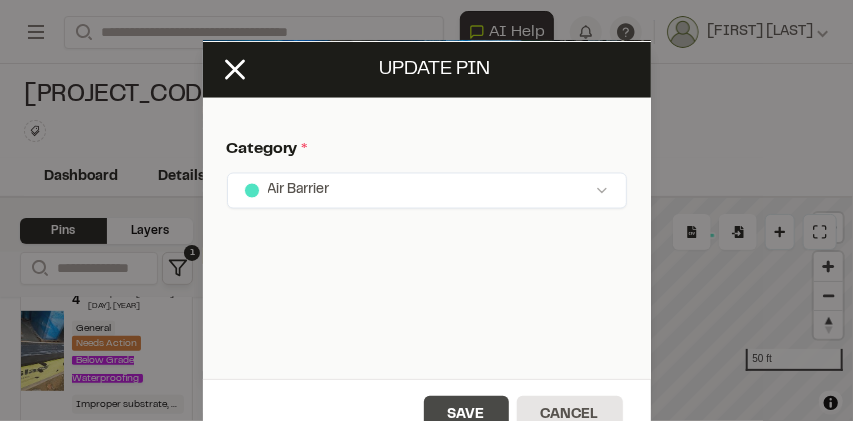 click on "Save" at bounding box center (466, 415) 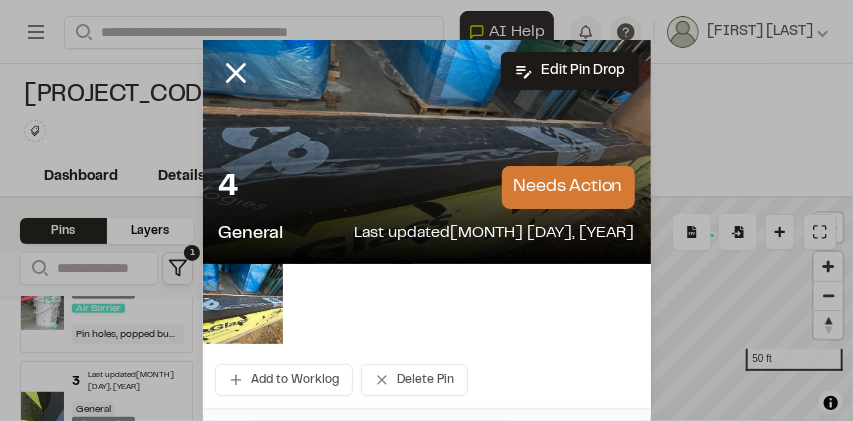 scroll, scrollTop: 17, scrollLeft: 0, axis: vertical 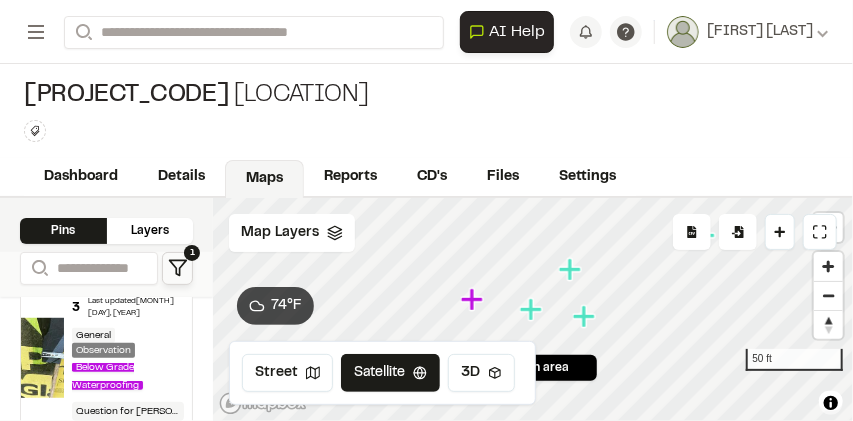 click on "Below Grade Waterproofing" at bounding box center [128, 376] 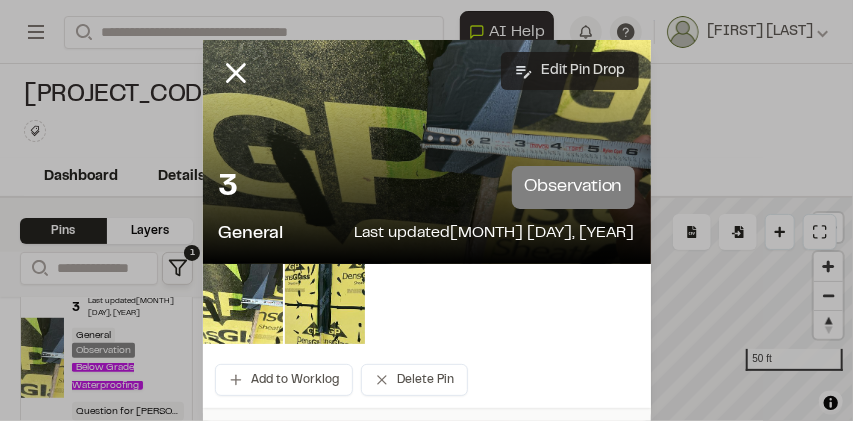 click on "Edit Pin Drop" at bounding box center [570, 71] 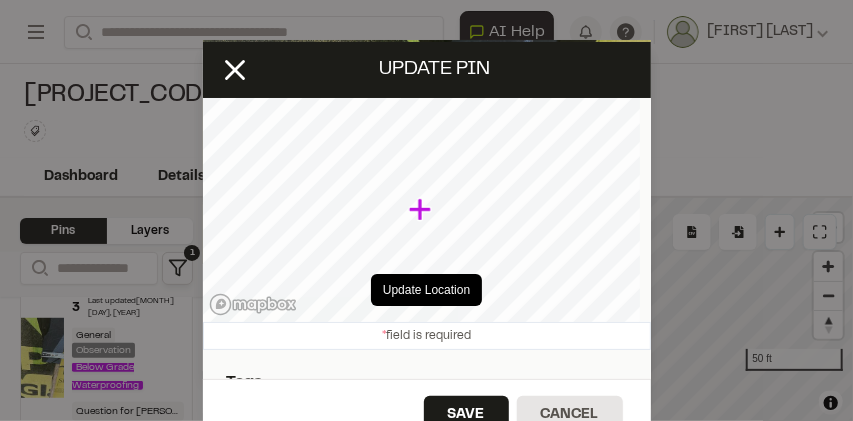 type on "**********" 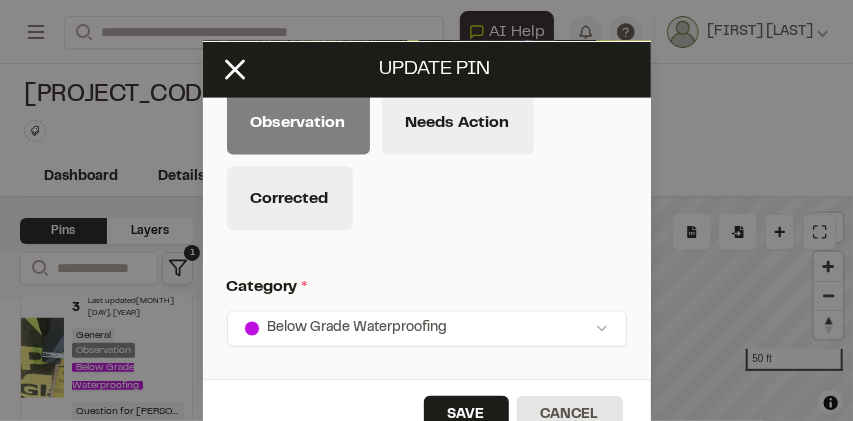 scroll, scrollTop: 1057, scrollLeft: 0, axis: vertical 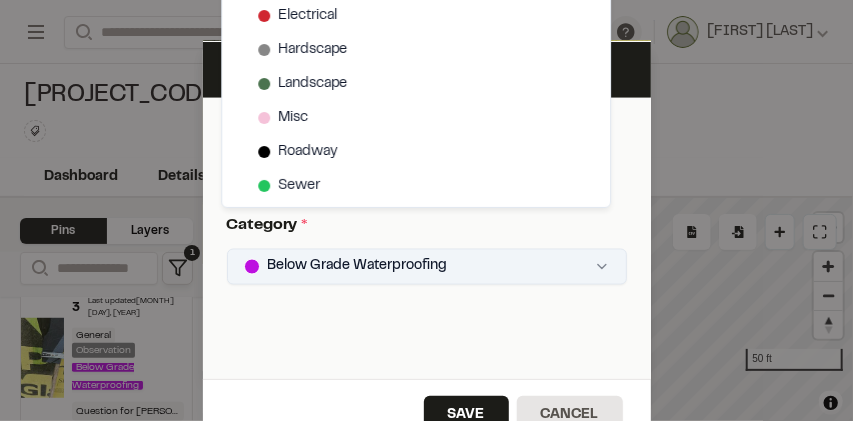 click on "**********" at bounding box center [426, 210] 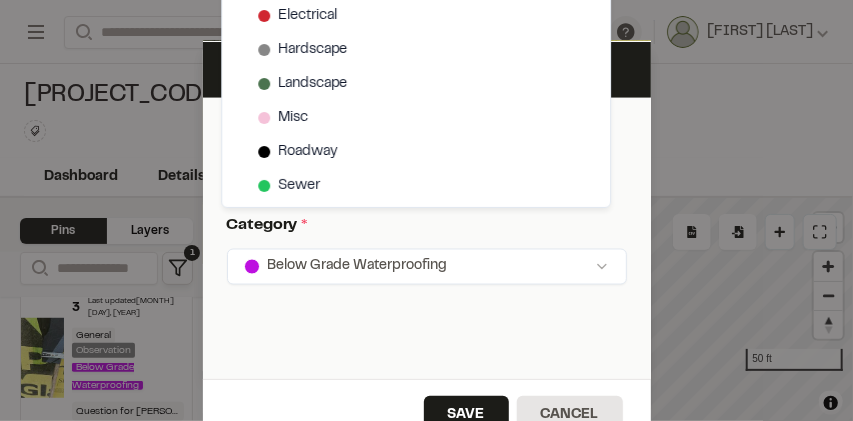 click on "**********" at bounding box center [426, 210] 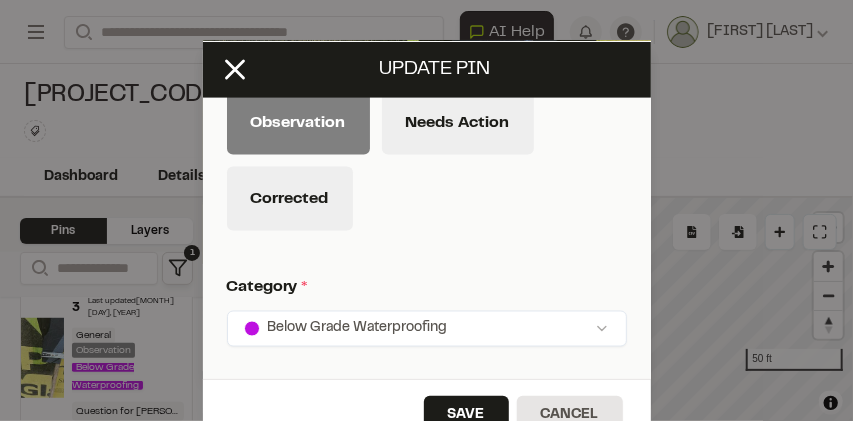 scroll, scrollTop: 1057, scrollLeft: 0, axis: vertical 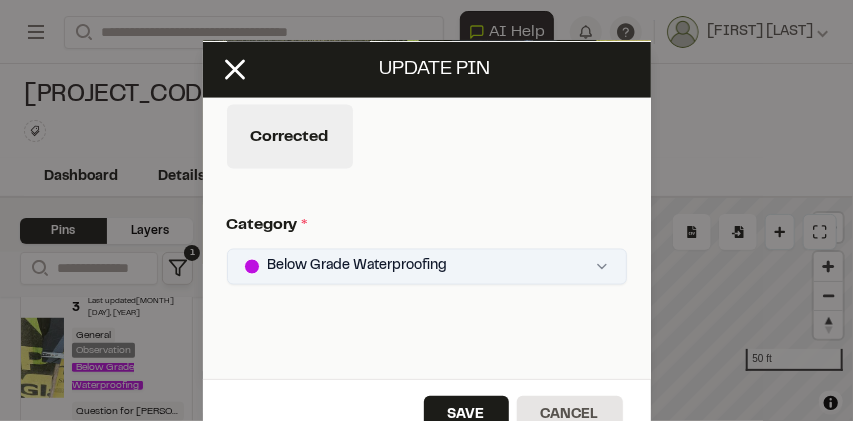 click on "**********" at bounding box center [426, 210] 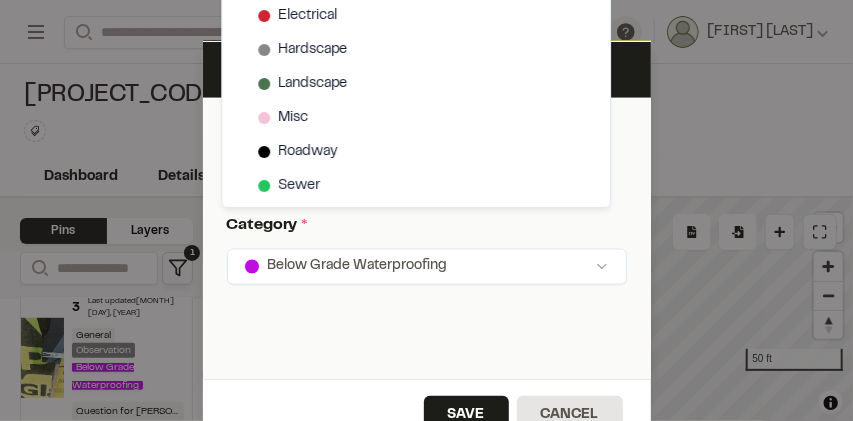 click on "**********" at bounding box center (426, 210) 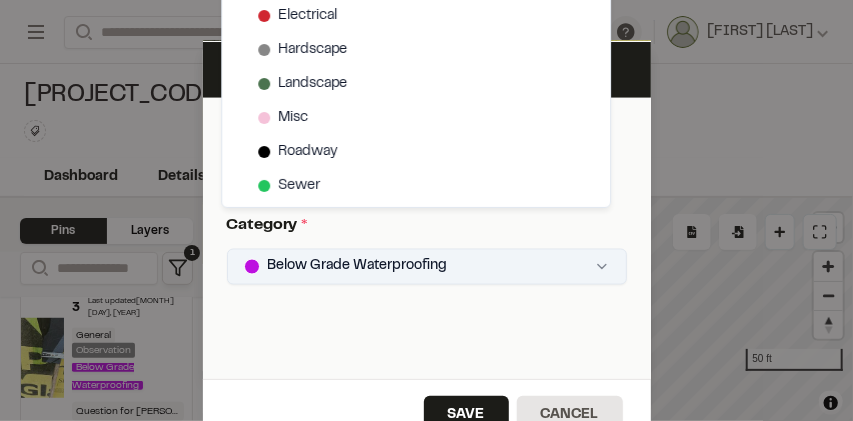 click on "**********" at bounding box center [426, 210] 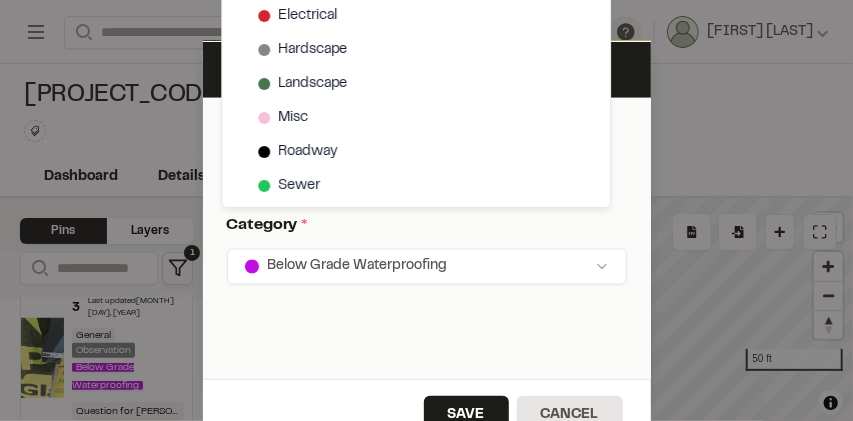 click on "**********" at bounding box center (426, 210) 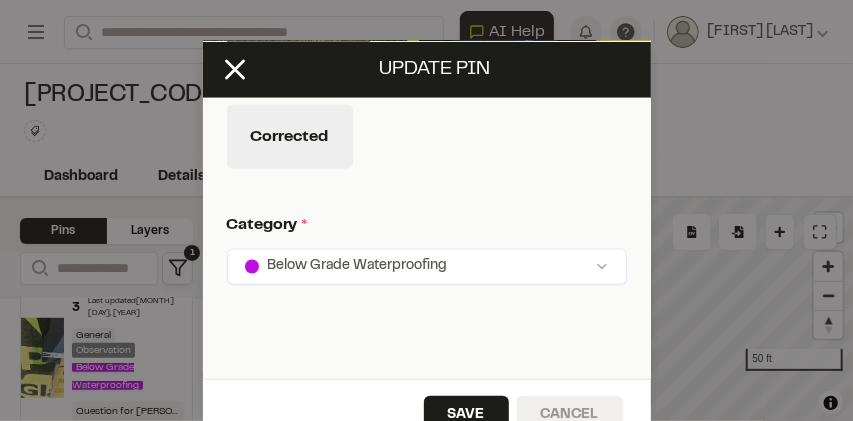 click on "Cancel" at bounding box center (570, 415) 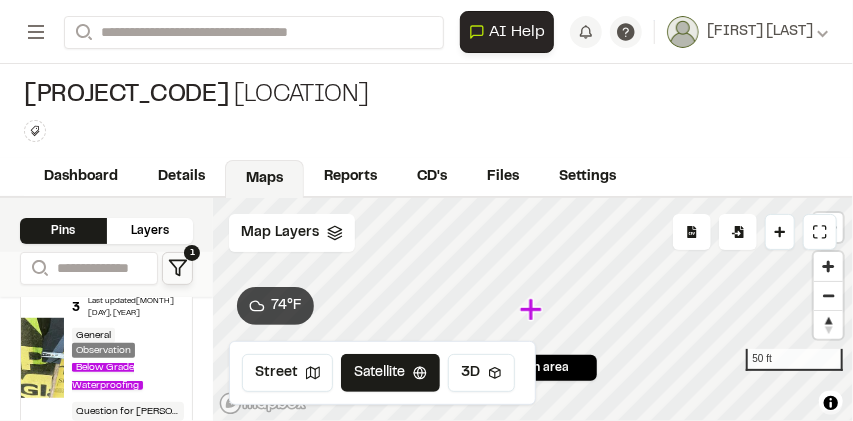 click on "Below Grade Waterproofing" at bounding box center [107, 376] 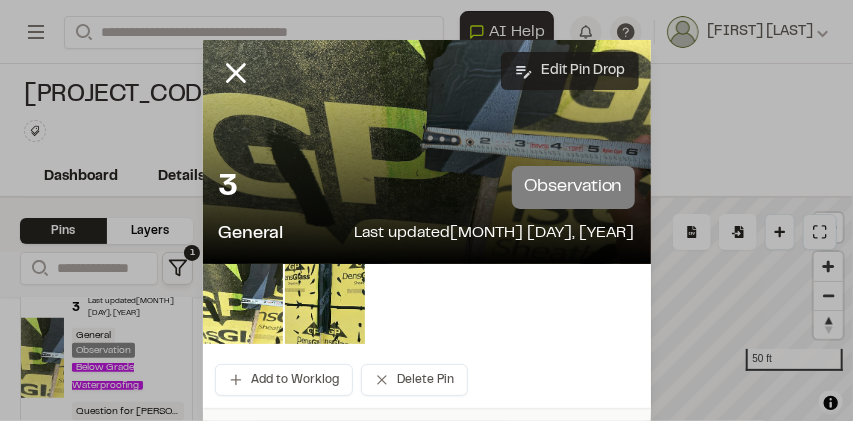 click on "Edit Pin Drop" at bounding box center [570, 71] 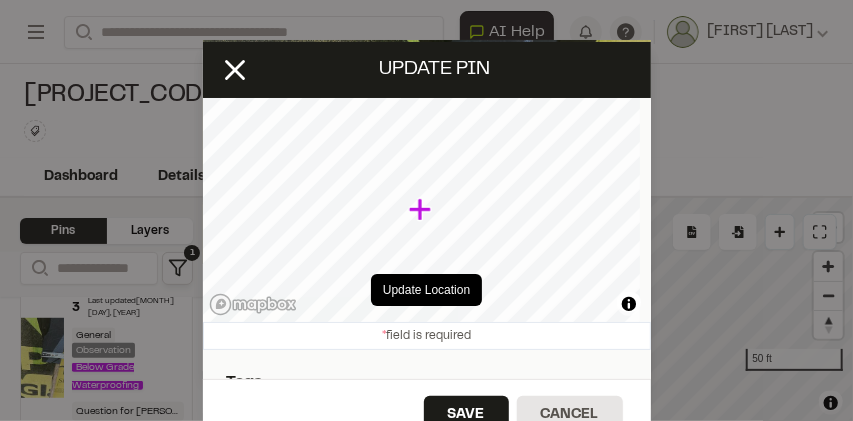 type on "**********" 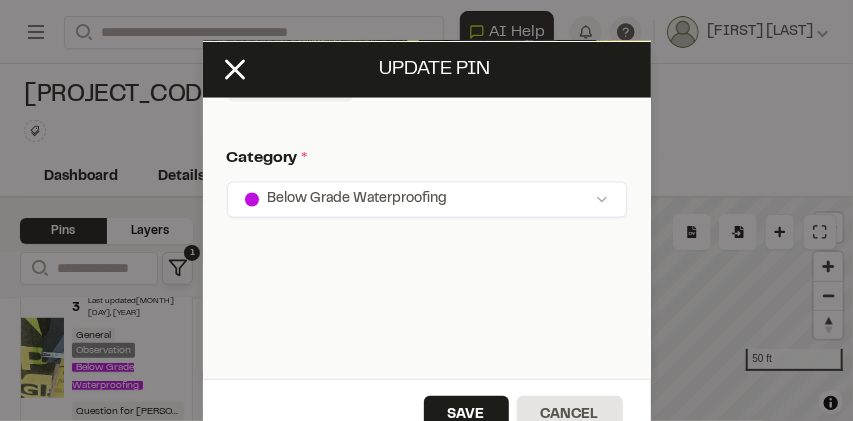 scroll, scrollTop: 1133, scrollLeft: 0, axis: vertical 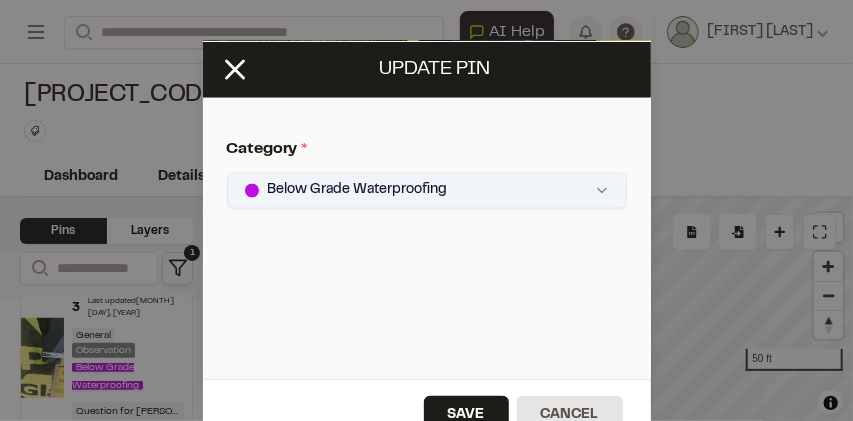 click on "**********" at bounding box center [426, 210] 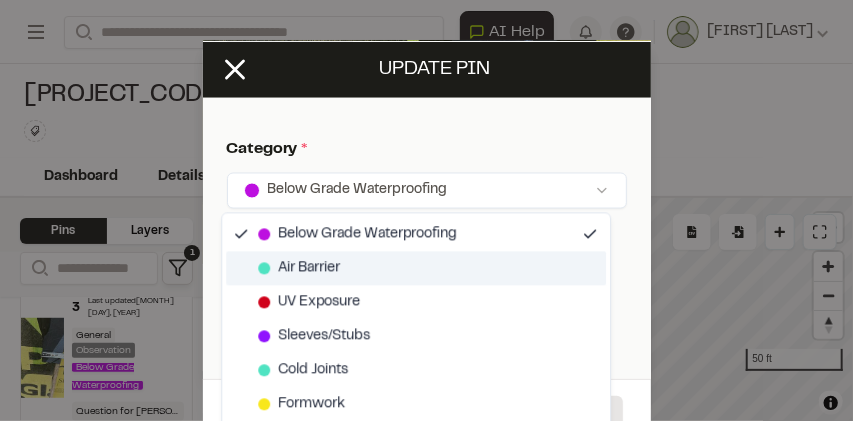 click on "Air Barrier" at bounding box center [309, 268] 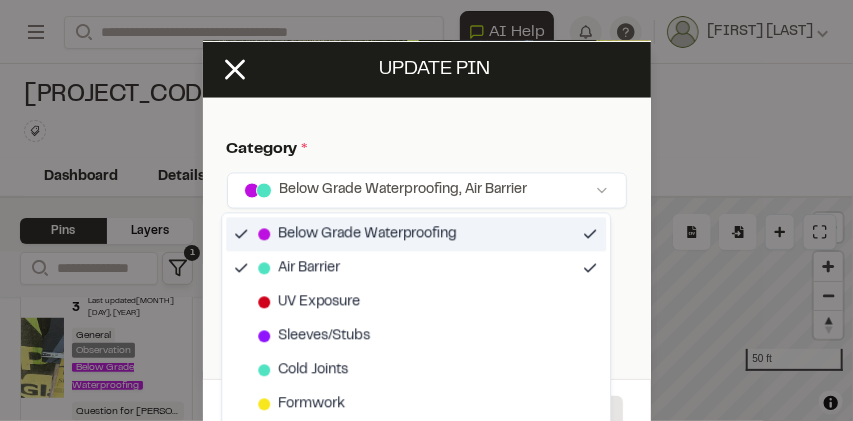 click on "Below Grade Waterproofing" at bounding box center [367, 234] 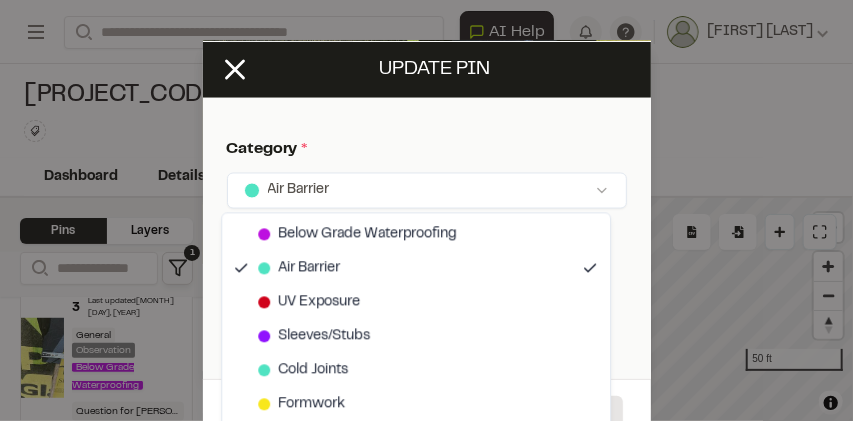 click on "**********" at bounding box center [426, 210] 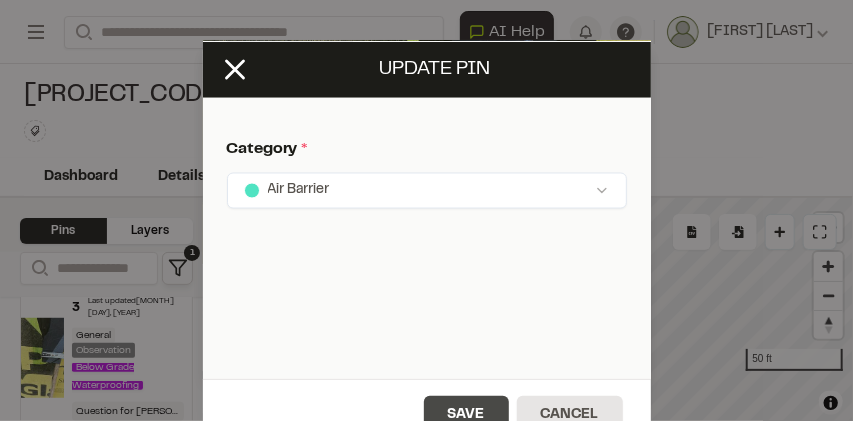 click on "Save" at bounding box center [466, 415] 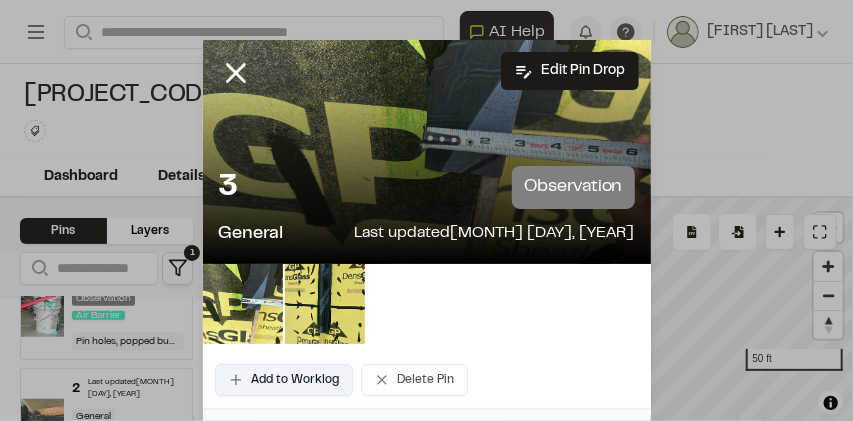scroll, scrollTop: 10, scrollLeft: 0, axis: vertical 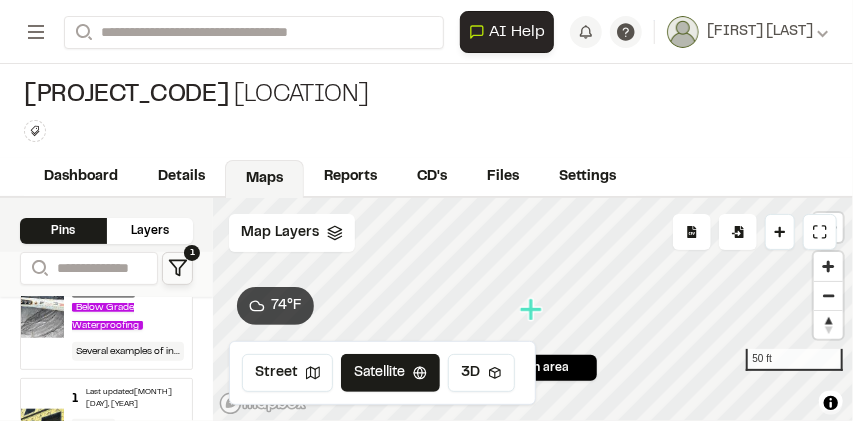 click on "Below Grade Waterproofing" at bounding box center (107, 316) 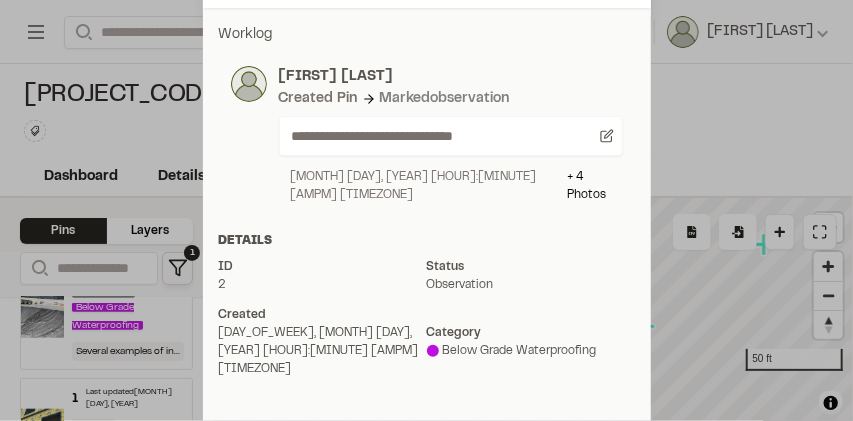 scroll, scrollTop: 0, scrollLeft: 0, axis: both 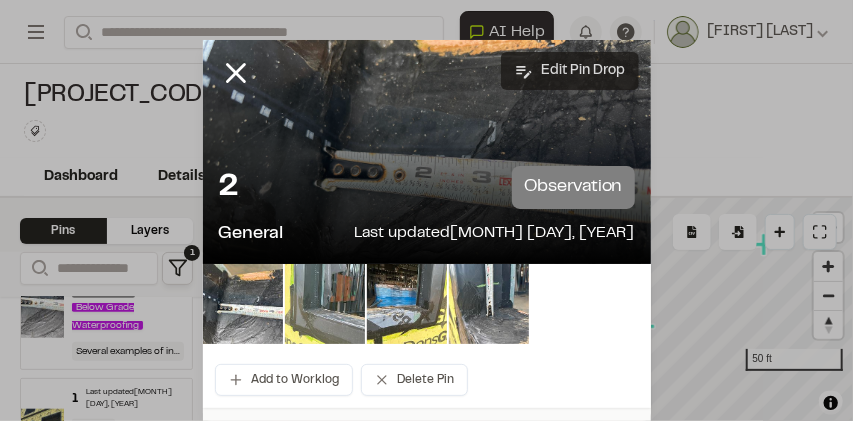 click on "Edit Pin Drop" at bounding box center [570, 71] 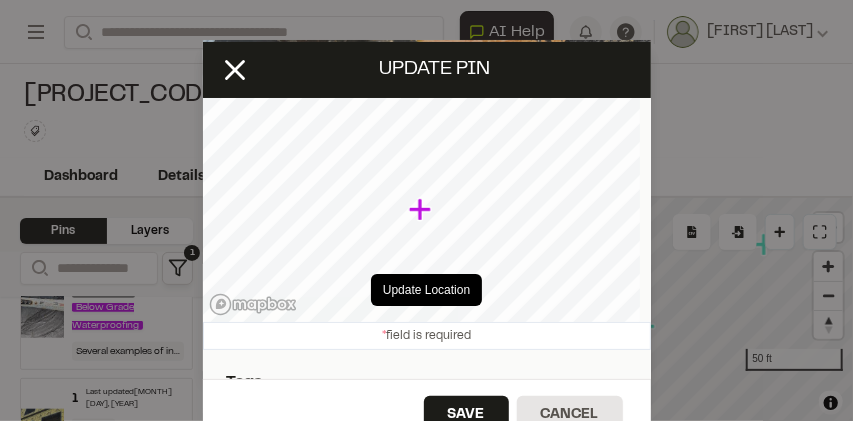 type on "**********" 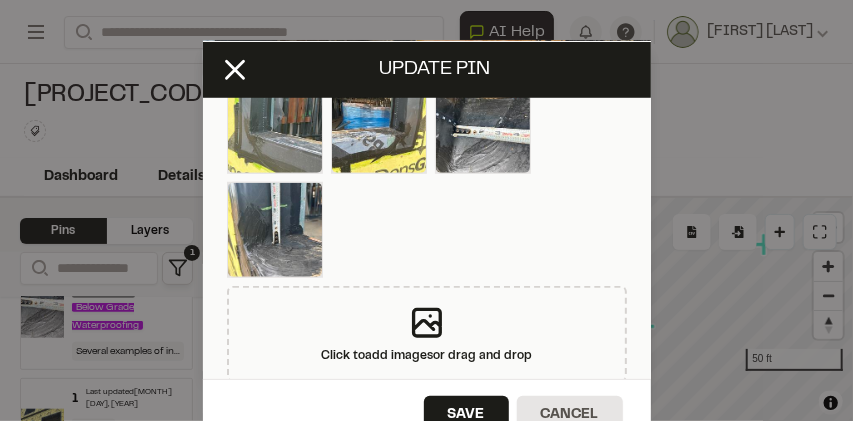 scroll, scrollTop: 533, scrollLeft: 0, axis: vertical 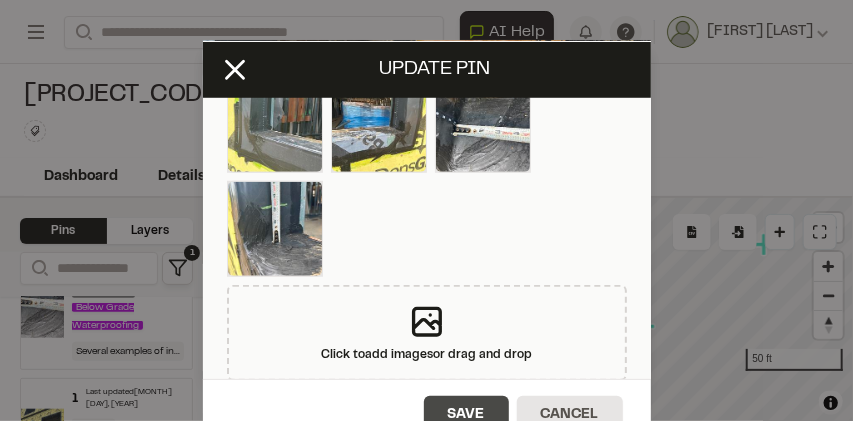 click on "Save" at bounding box center (466, 415) 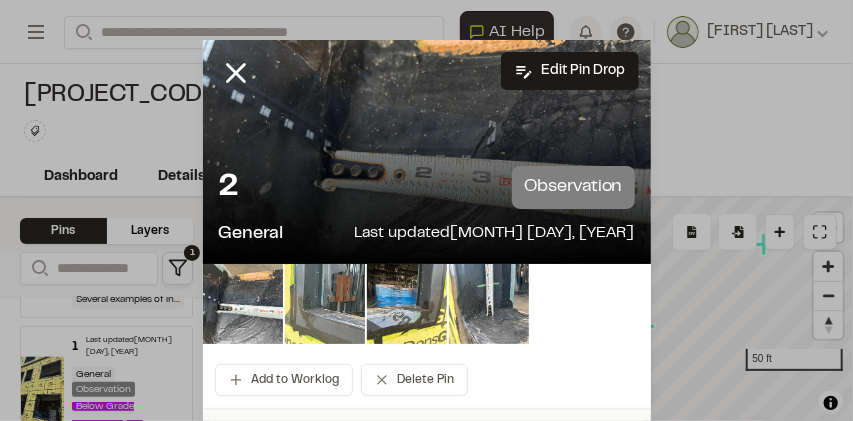 scroll, scrollTop: 743, scrollLeft: 0, axis: vertical 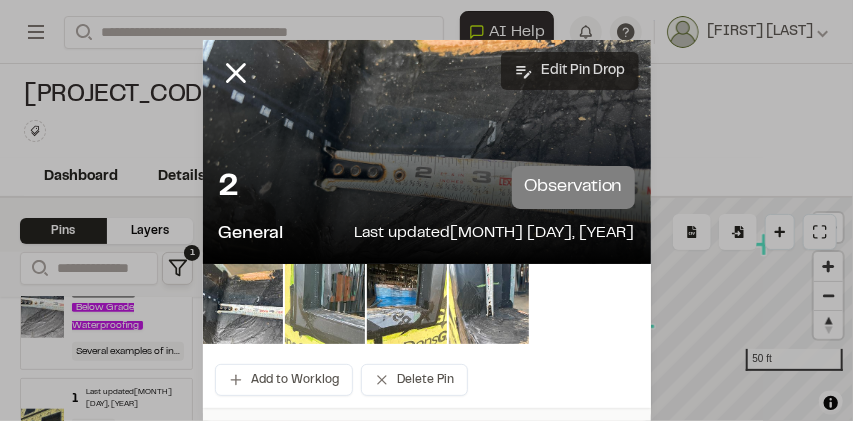 click on "Edit Pin Drop" at bounding box center (570, 71) 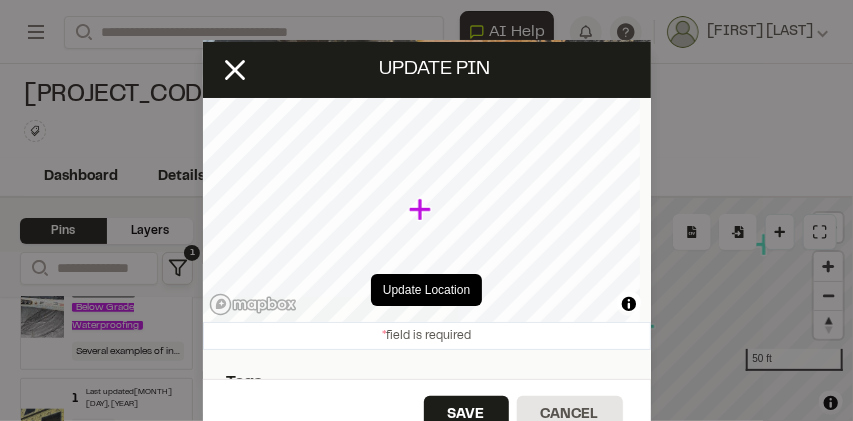 type on "**********" 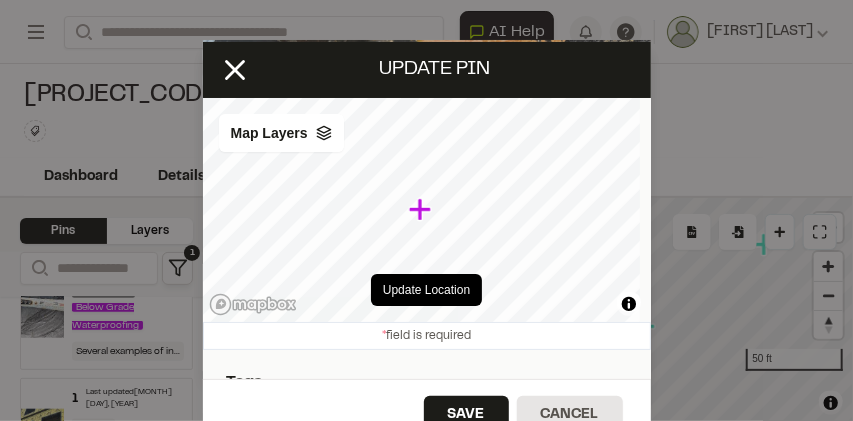 scroll, scrollTop: 32, scrollLeft: 0, axis: vertical 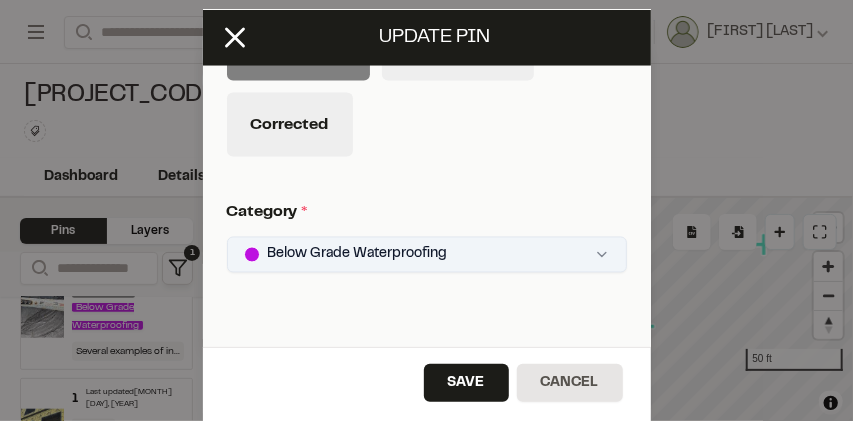 click on "**********" at bounding box center (426, 210) 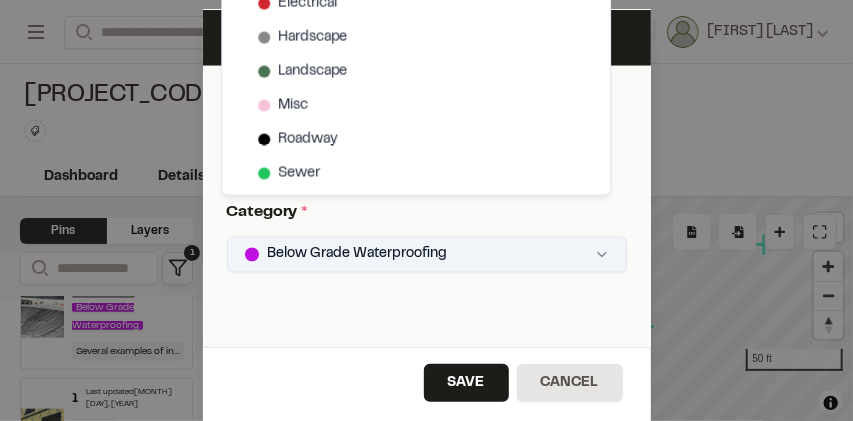 click on "**********" at bounding box center [426, 210] 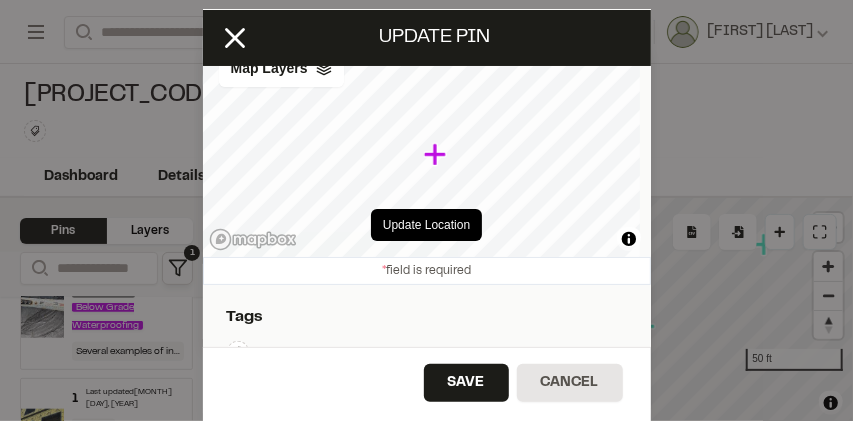 scroll, scrollTop: 15, scrollLeft: 0, axis: vertical 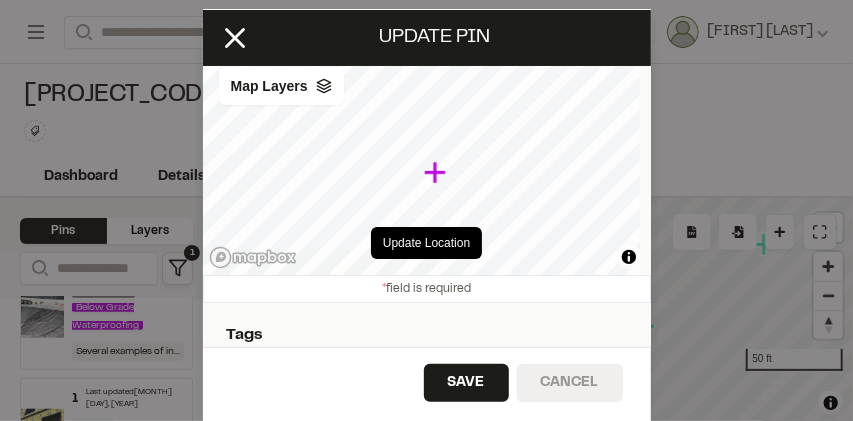 click on "Cancel" at bounding box center [570, 383] 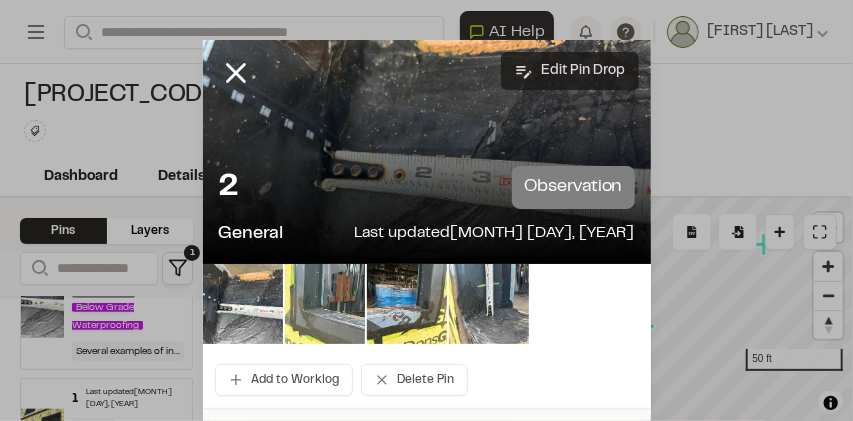 click on "Edit Pin Drop" at bounding box center (570, 71) 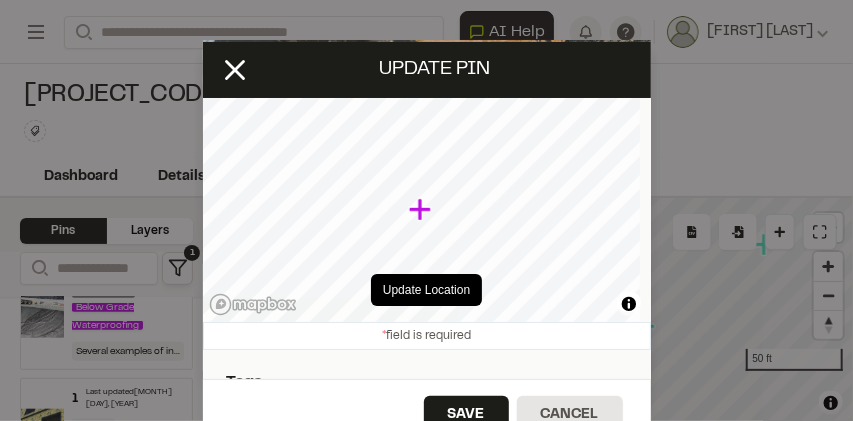 type on "**********" 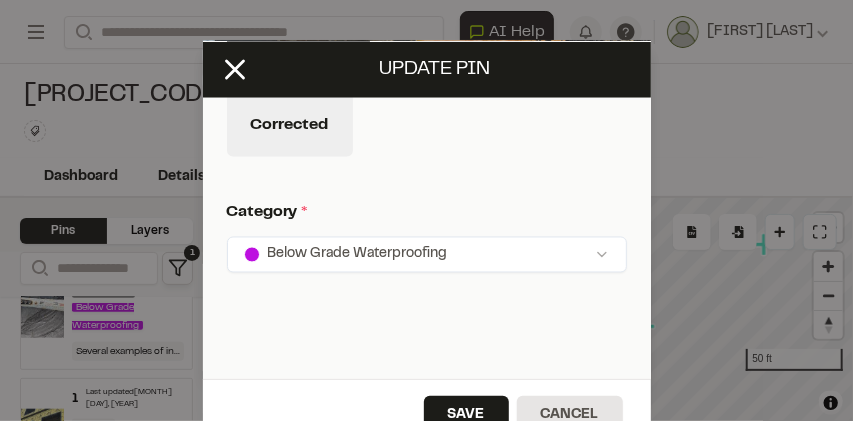 scroll, scrollTop: 1200, scrollLeft: 0, axis: vertical 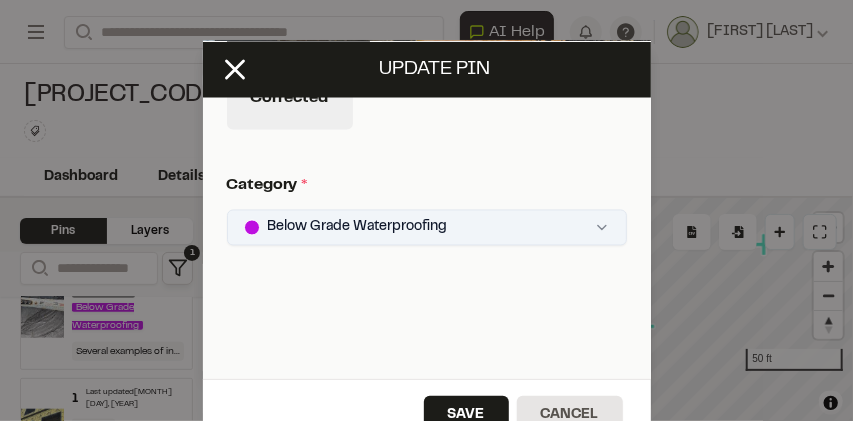 click on "**********" at bounding box center [426, 210] 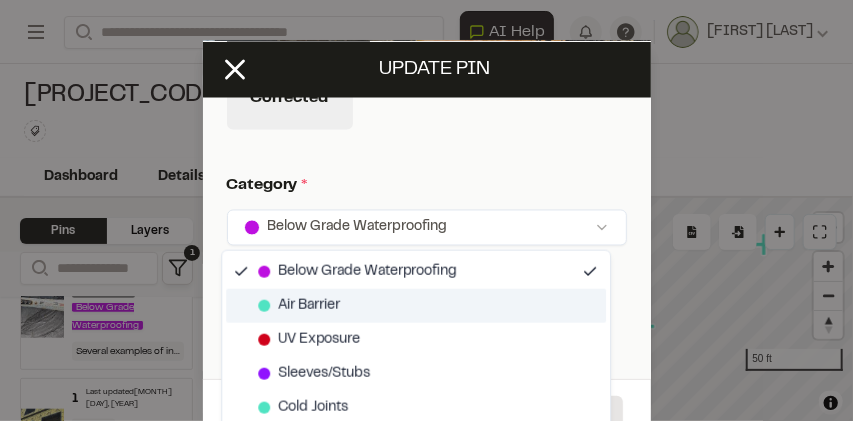 click at bounding box center [264, 306] 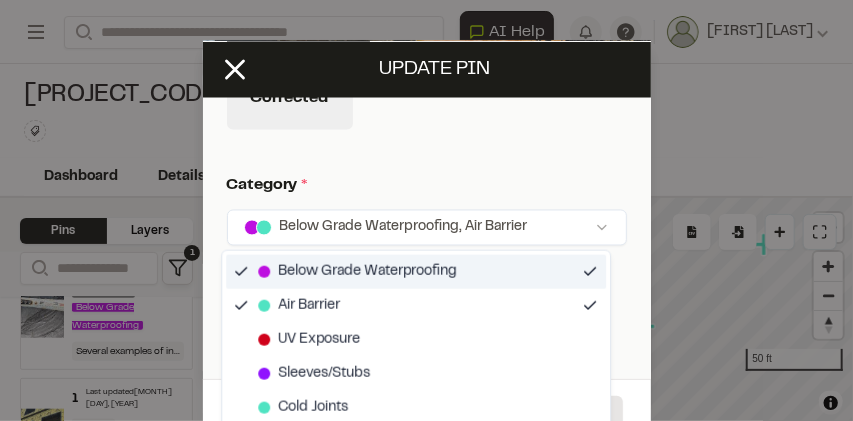 click on "Below Grade Waterproofing" at bounding box center [357, 272] 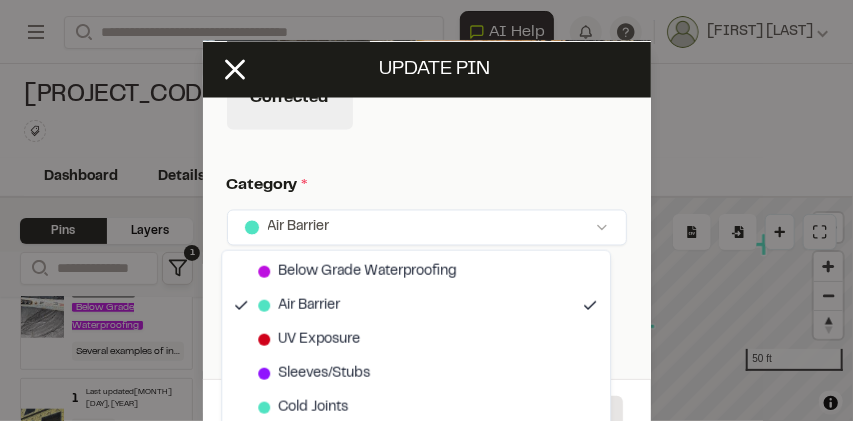 click on "**********" at bounding box center (426, 210) 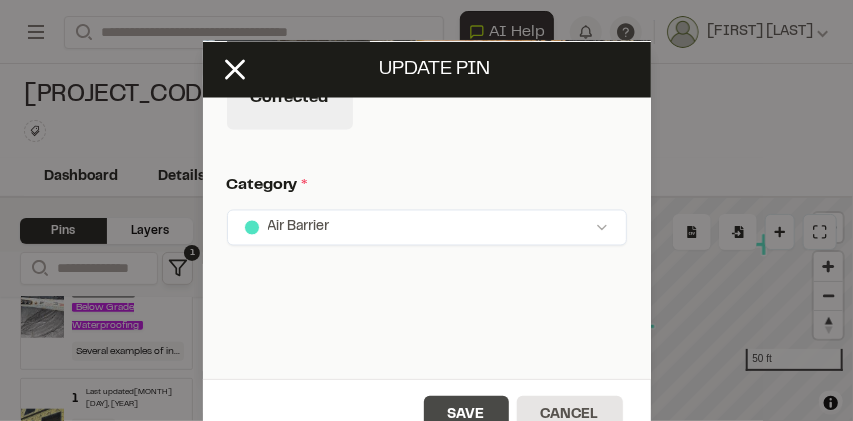 click on "Save" at bounding box center [466, 415] 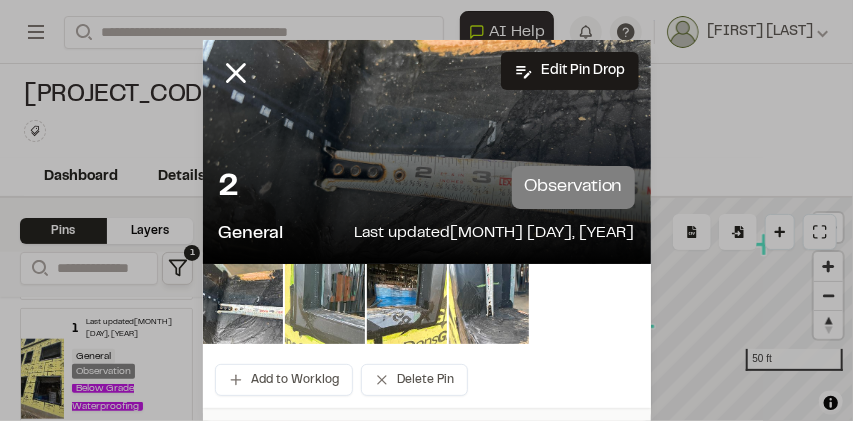 scroll, scrollTop: 70, scrollLeft: 0, axis: vertical 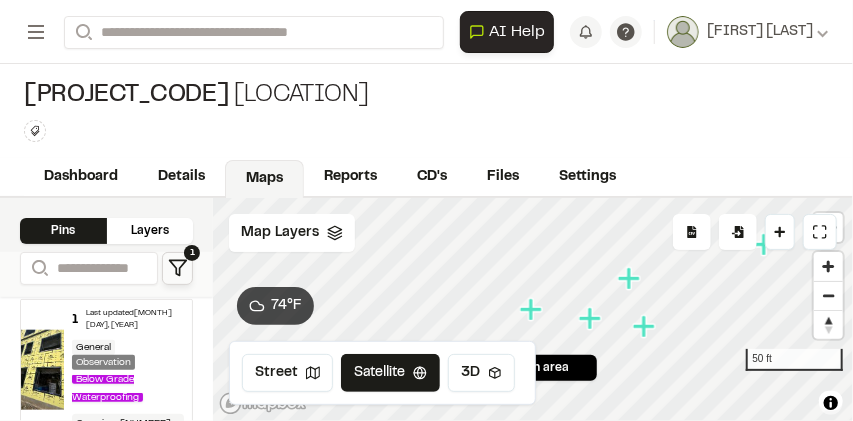 click on "Below Grade Waterproofing" at bounding box center [128, 388] 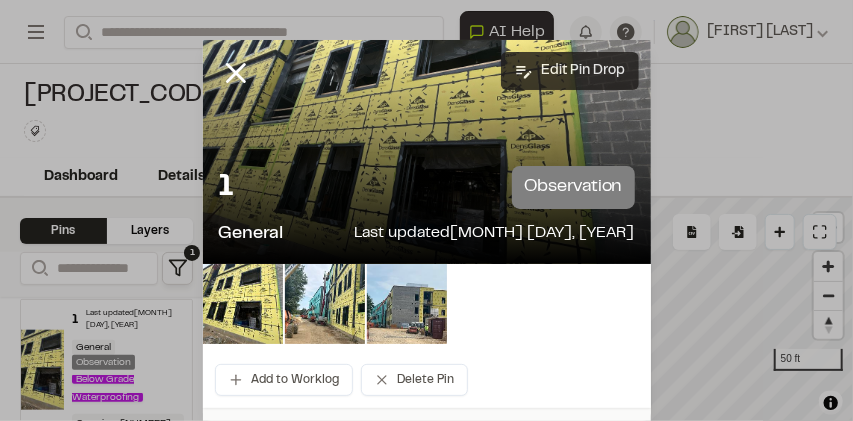 click on "Edit Pin Drop" at bounding box center [570, 71] 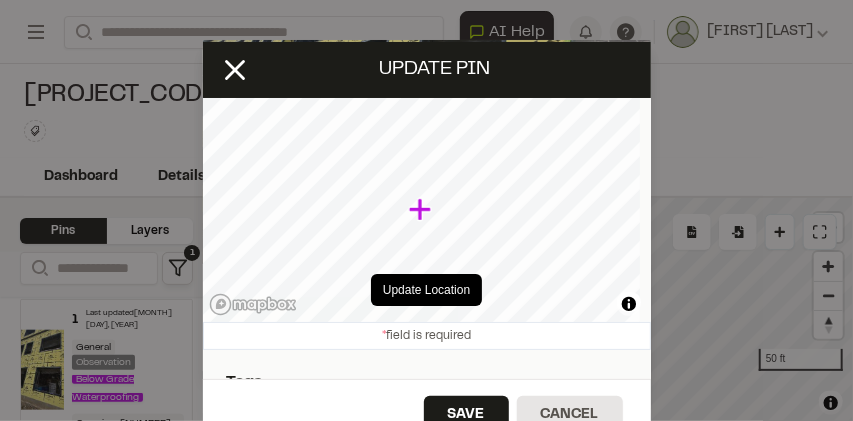 type on "**********" 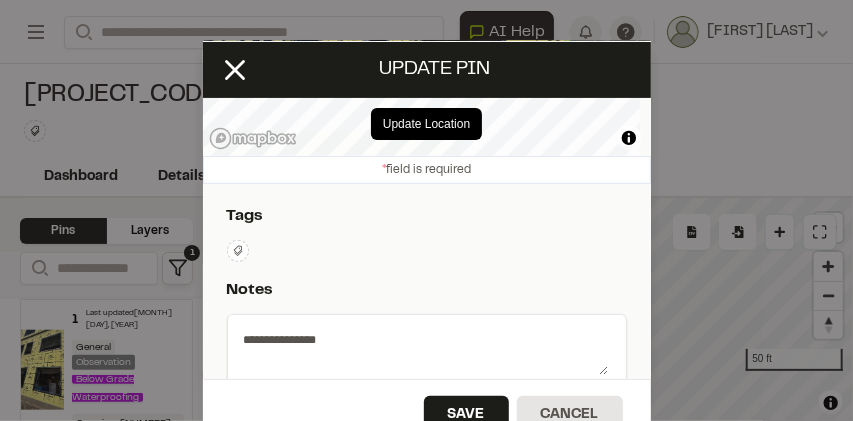 scroll, scrollTop: 0, scrollLeft: 0, axis: both 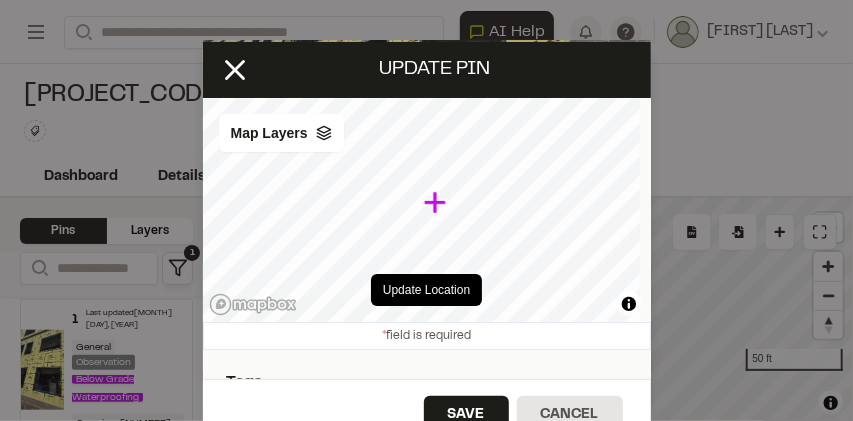 click on "Update pin" at bounding box center (435, 70) 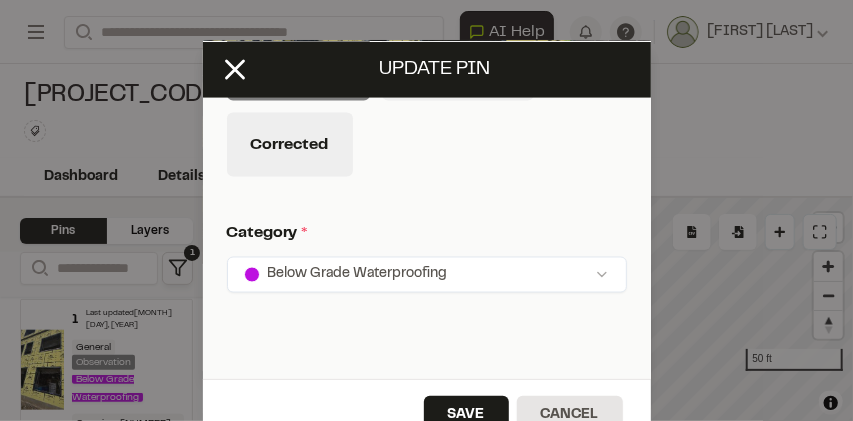 scroll, scrollTop: 1042, scrollLeft: 0, axis: vertical 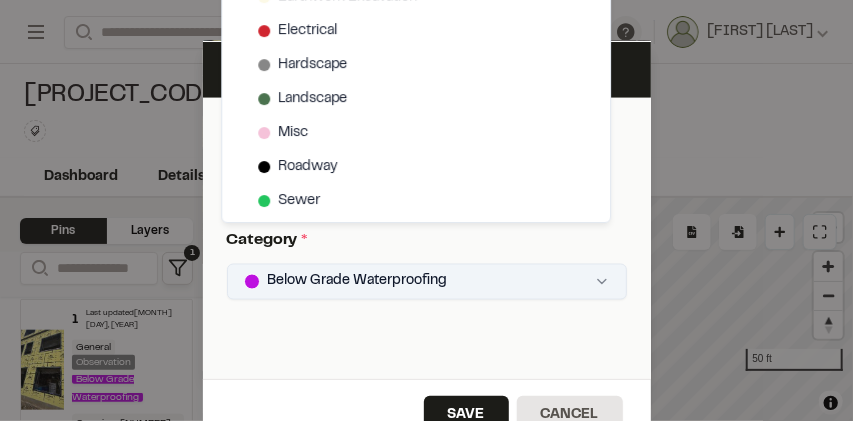 click on "**********" at bounding box center [426, 210] 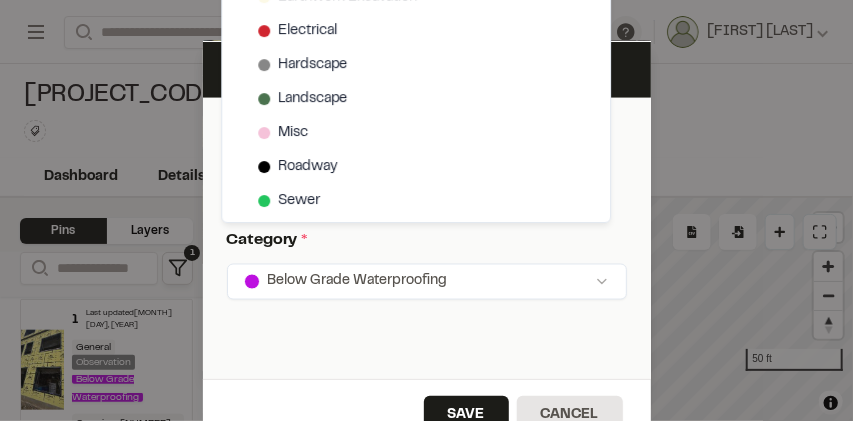 click on "**********" at bounding box center [426, 210] 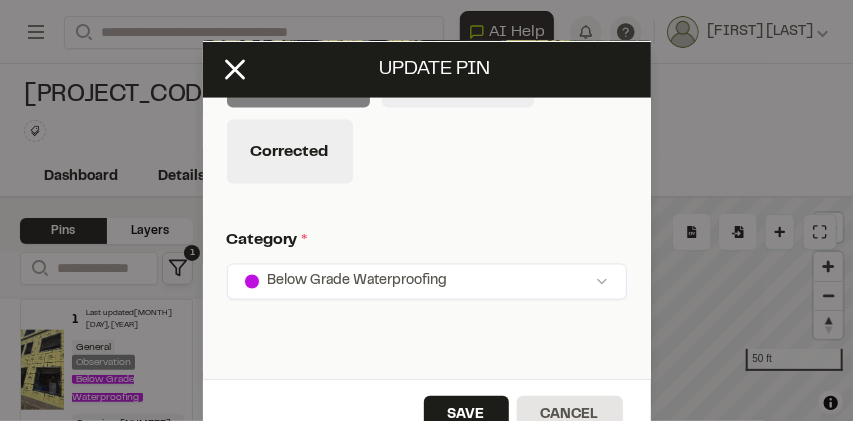 click on "Cancel" at bounding box center (570, 415) 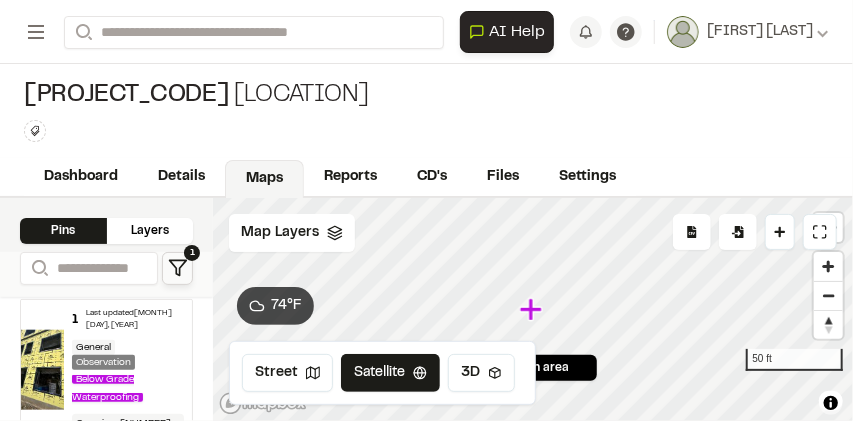 click on "General Observation Below Grade Waterproofing" at bounding box center [128, 373] 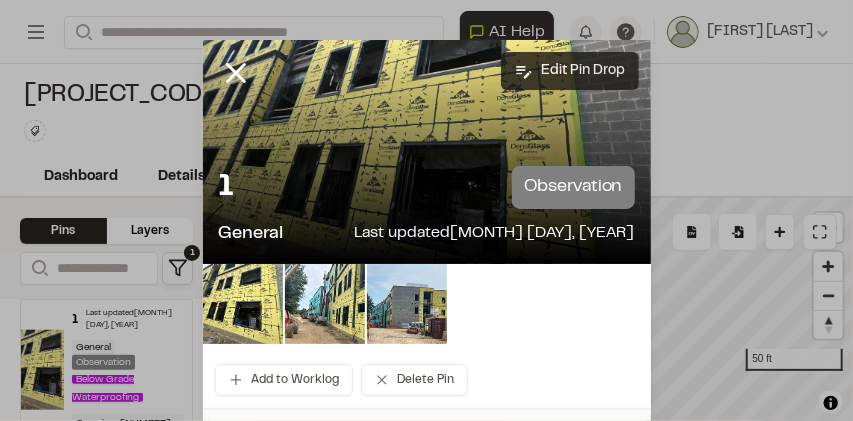 click on "Edit Pin Drop" at bounding box center (570, 71) 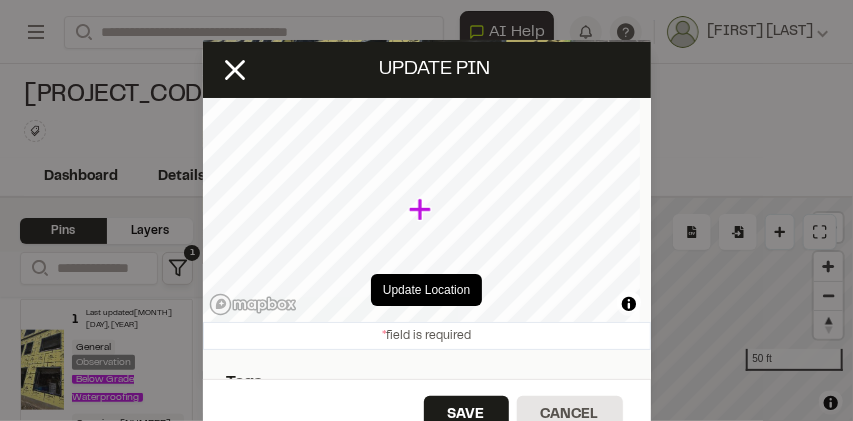 type on "**********" 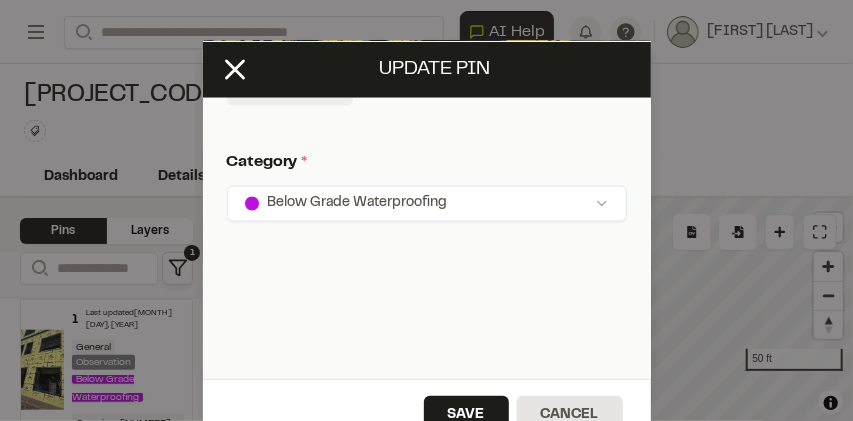 scroll, scrollTop: 1133, scrollLeft: 0, axis: vertical 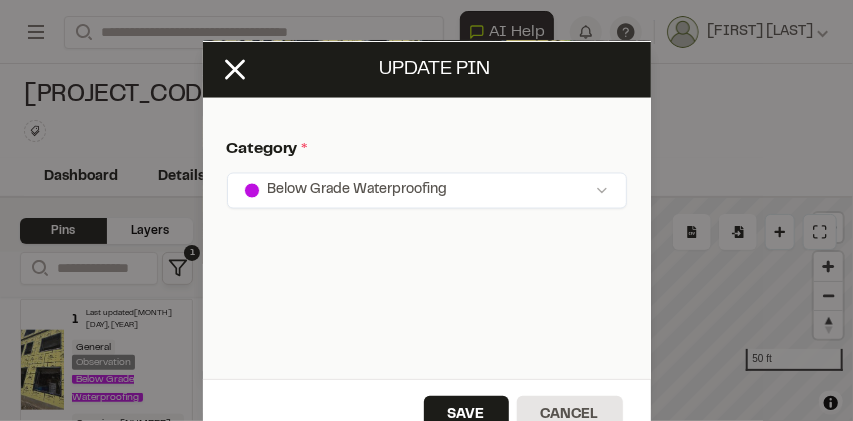 click on "**********" at bounding box center (426, 210) 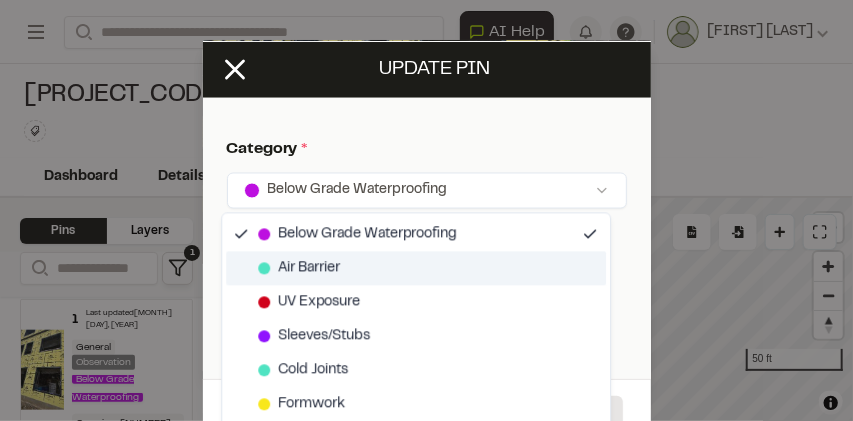 click on "Air Barrier" at bounding box center [309, 268] 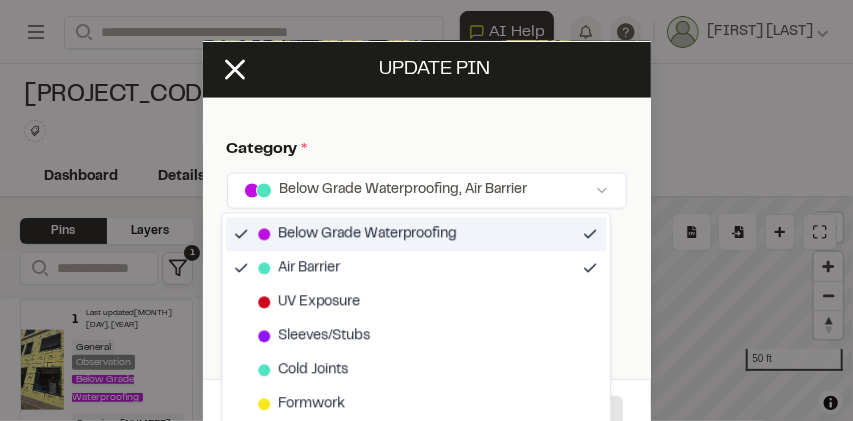 click on "Below Grade Waterproofing" at bounding box center (367, 234) 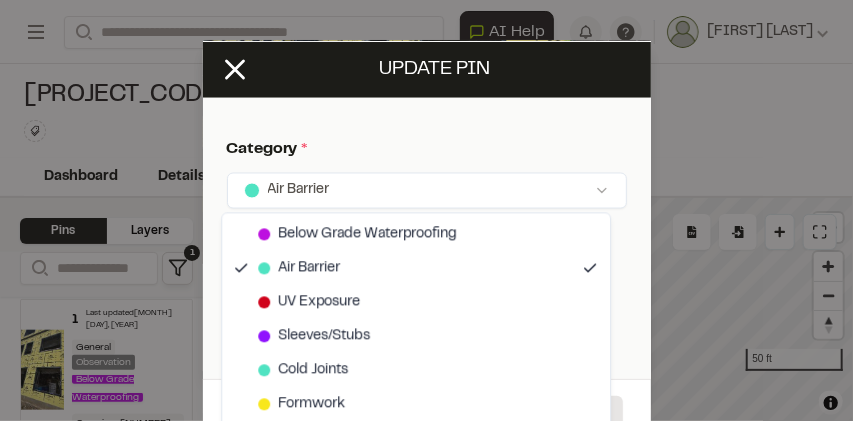 click on "**********" at bounding box center [426, 210] 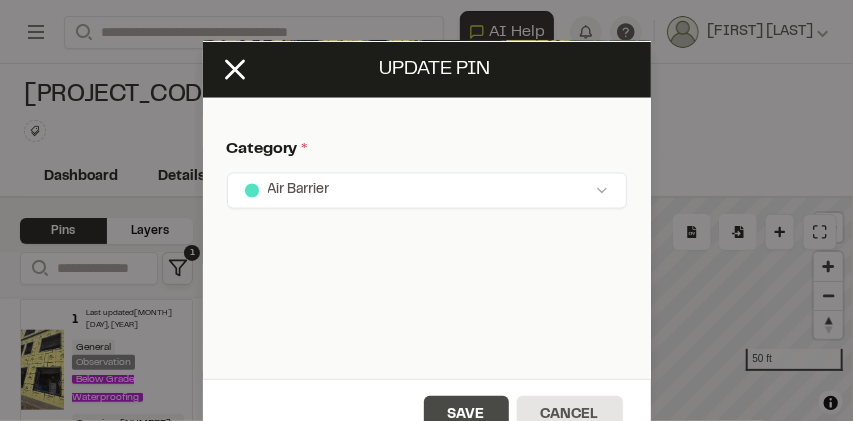click on "Save" at bounding box center [466, 415] 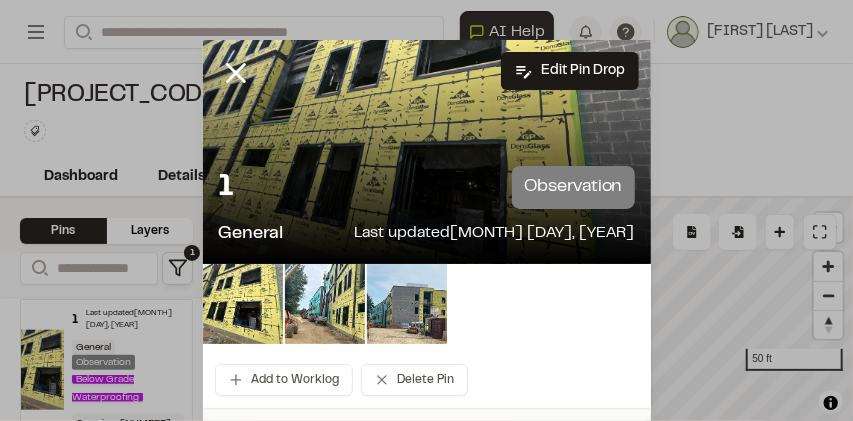 scroll, scrollTop: 0, scrollLeft: 0, axis: both 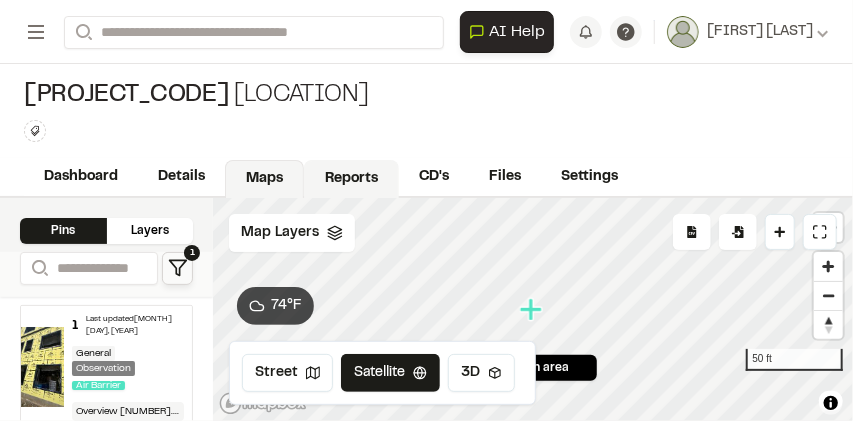 click on "Reports" at bounding box center (351, 179) 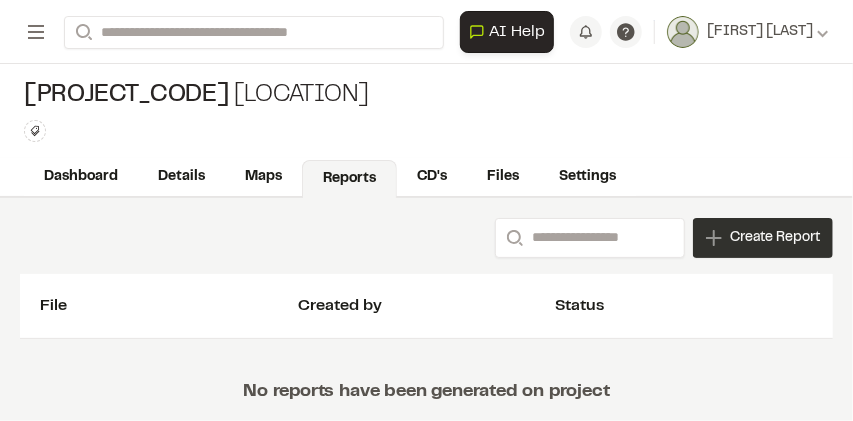 click on "Create Report" at bounding box center [775, 238] 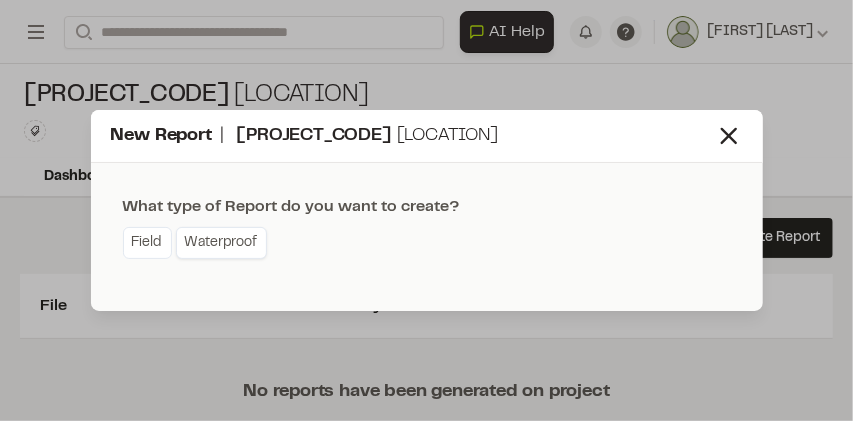 click on "Waterproof" at bounding box center (221, 243) 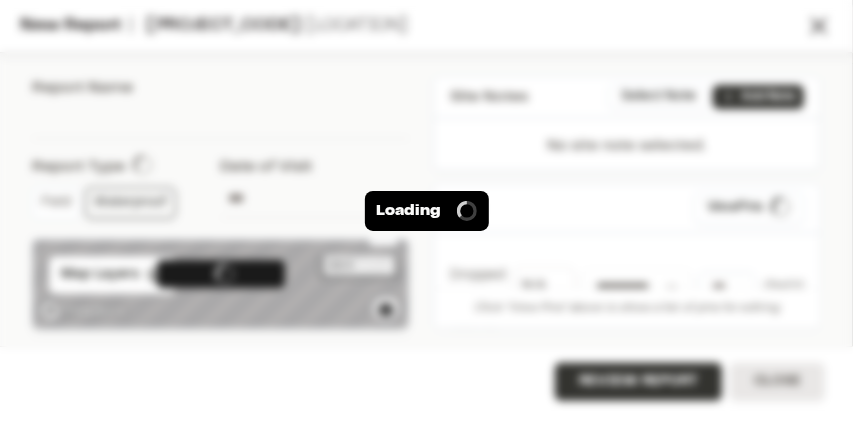 type on "**********" 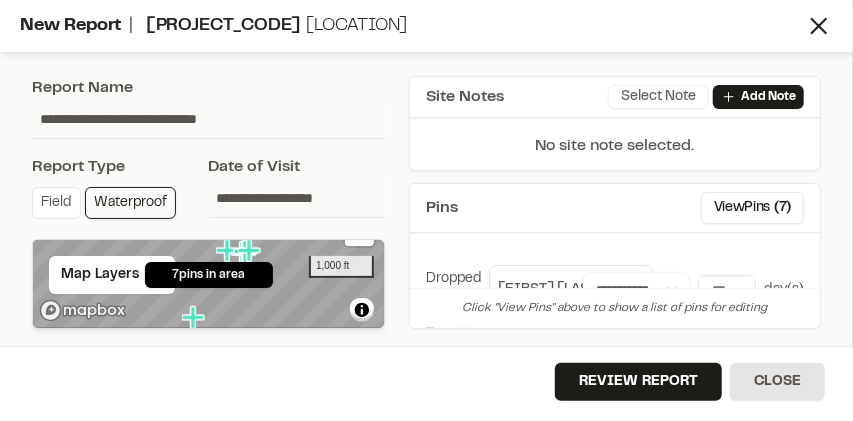 click on "Select Note" at bounding box center [658, 97] 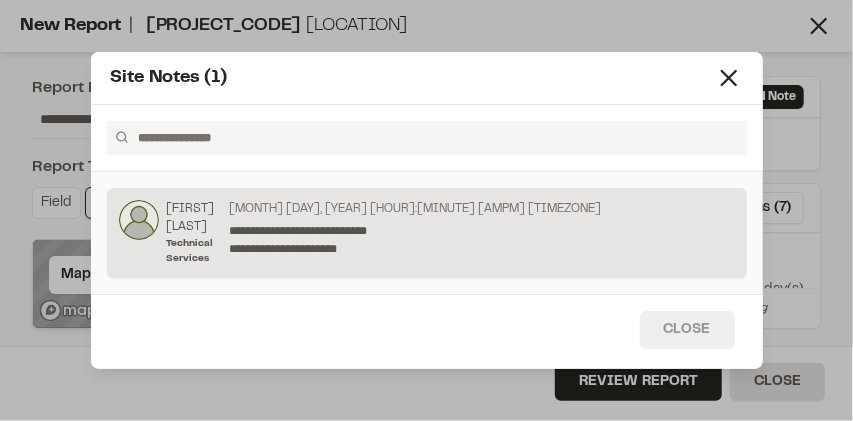 click on "Close" at bounding box center (687, 330) 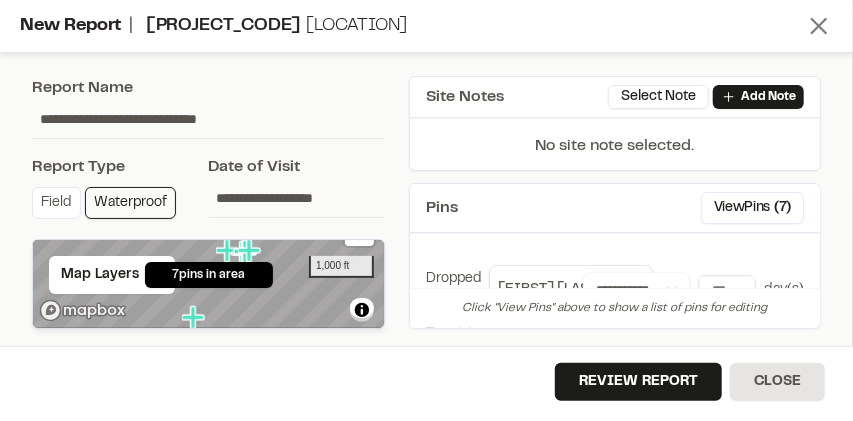 click 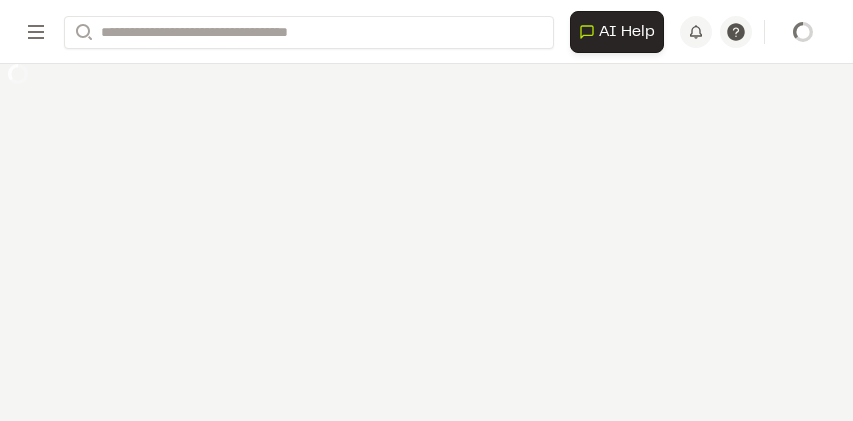 scroll, scrollTop: 0, scrollLeft: 0, axis: both 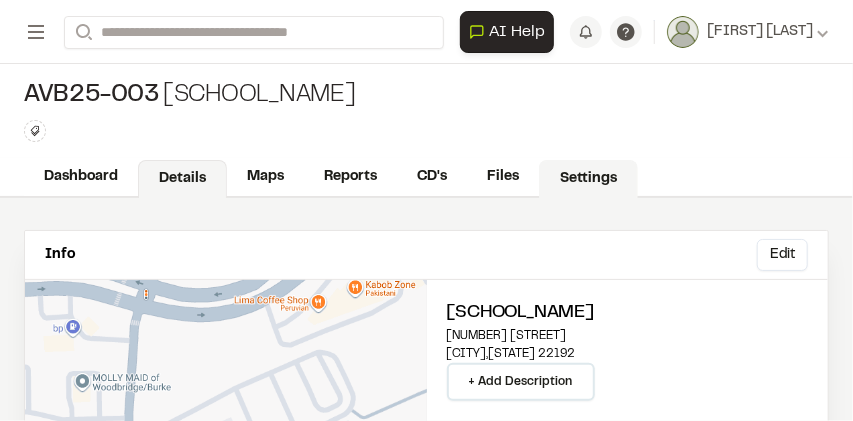 click on "Settings" at bounding box center (588, 179) 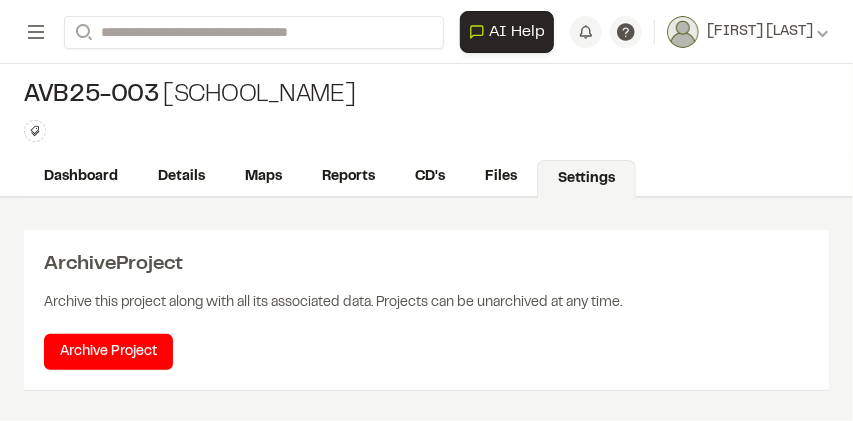 scroll, scrollTop: 1, scrollLeft: 0, axis: vertical 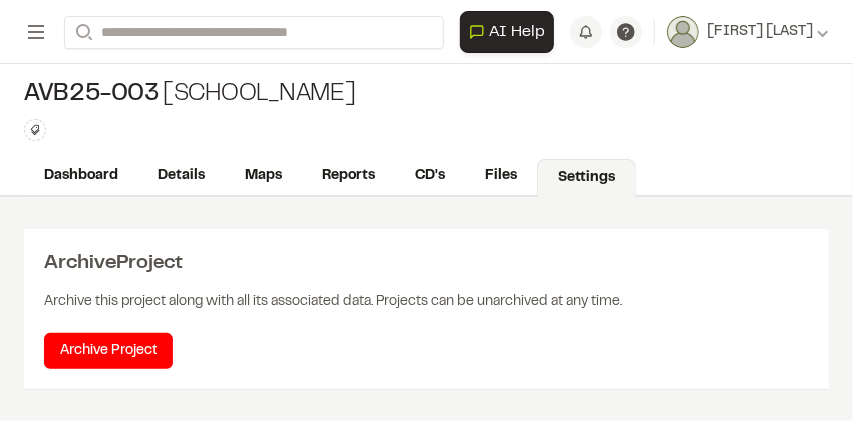 click on "AVB25-003" at bounding box center [91, 95] 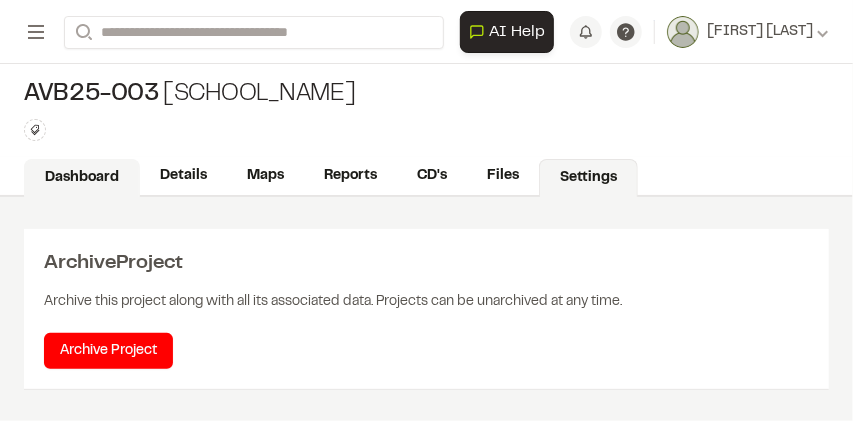 click on "Dashboard" at bounding box center (82, 178) 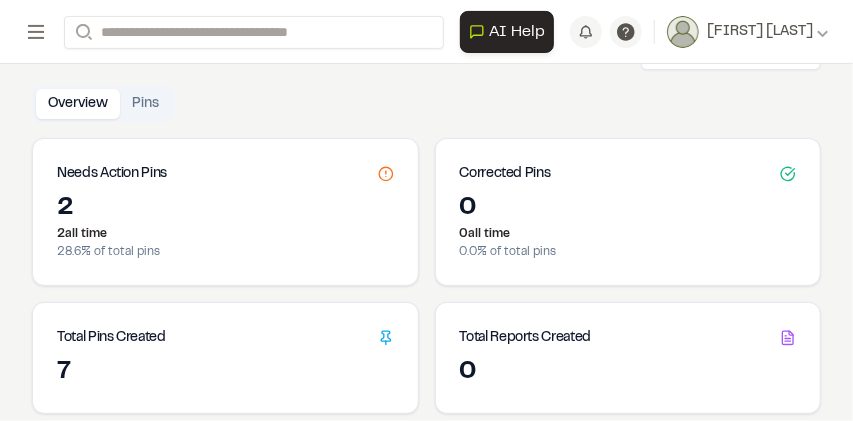 scroll, scrollTop: 0, scrollLeft: 0, axis: both 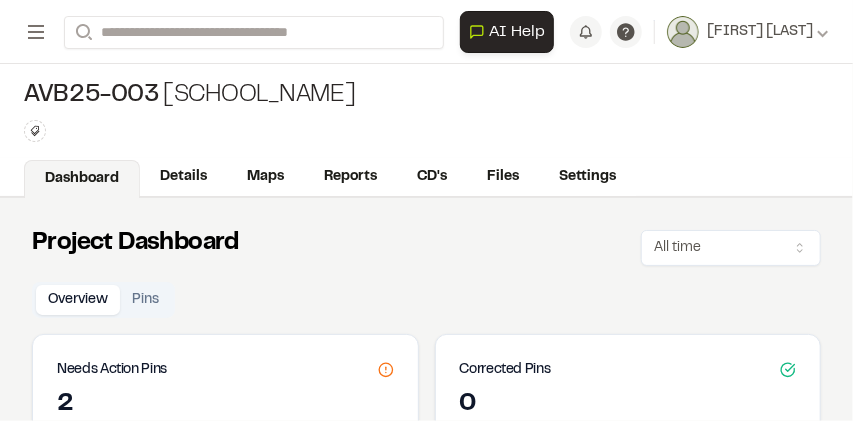 click on "AVB25-003" at bounding box center (91, 96) 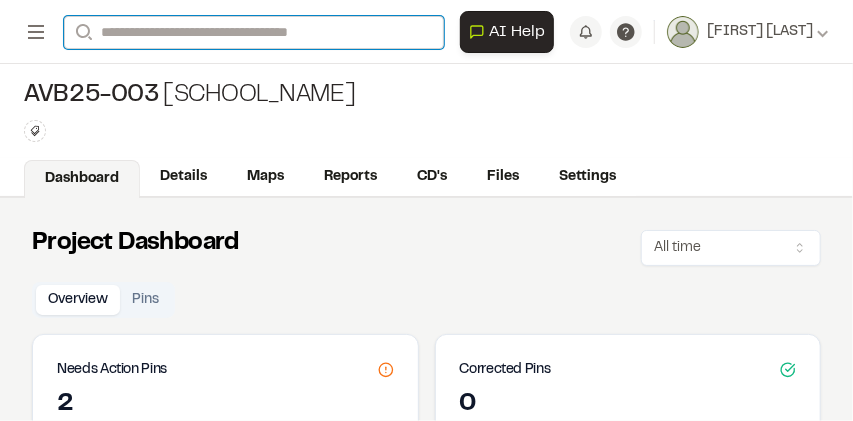 click on "Search" at bounding box center (254, 32) 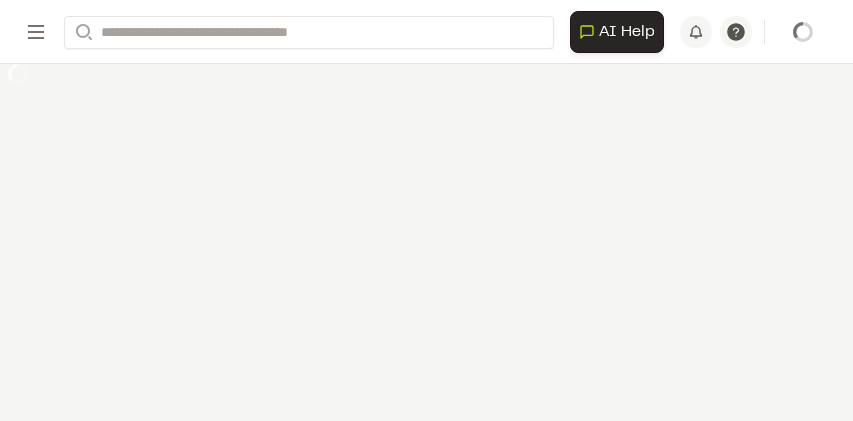 scroll, scrollTop: 0, scrollLeft: 0, axis: both 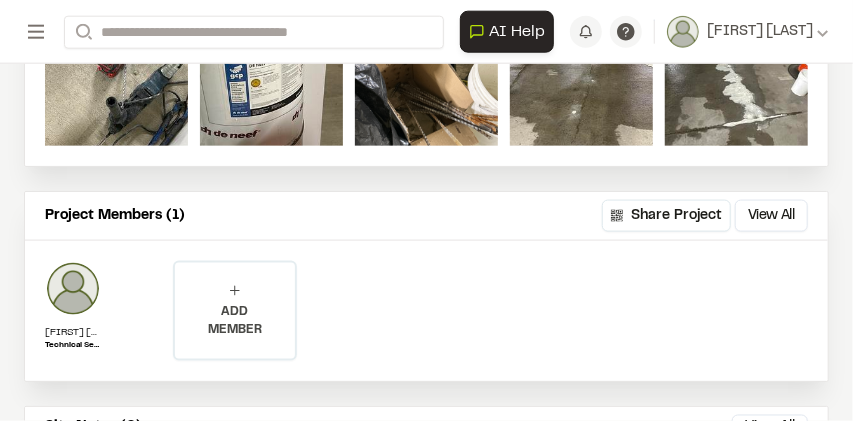 click 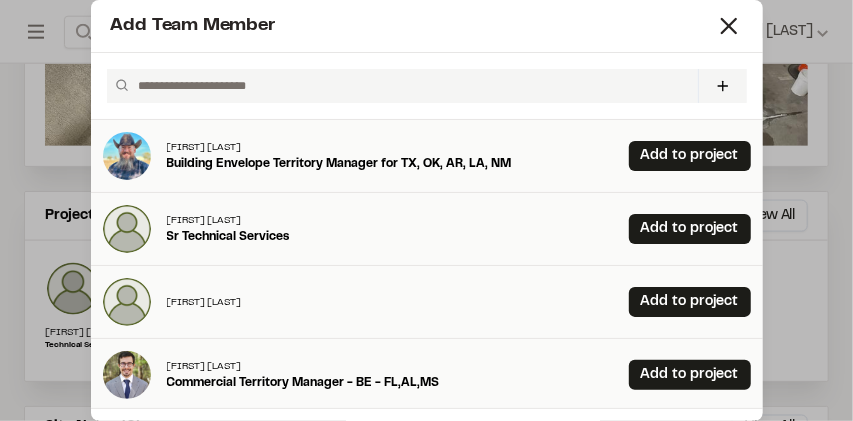 click at bounding box center (409, 86) 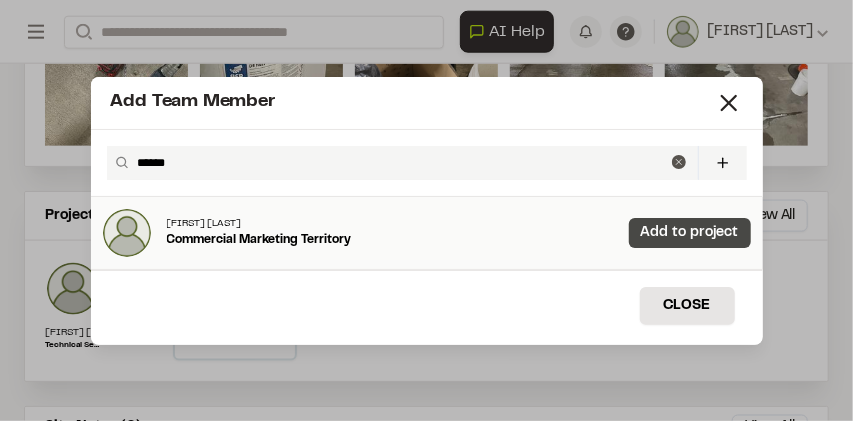 type on "******" 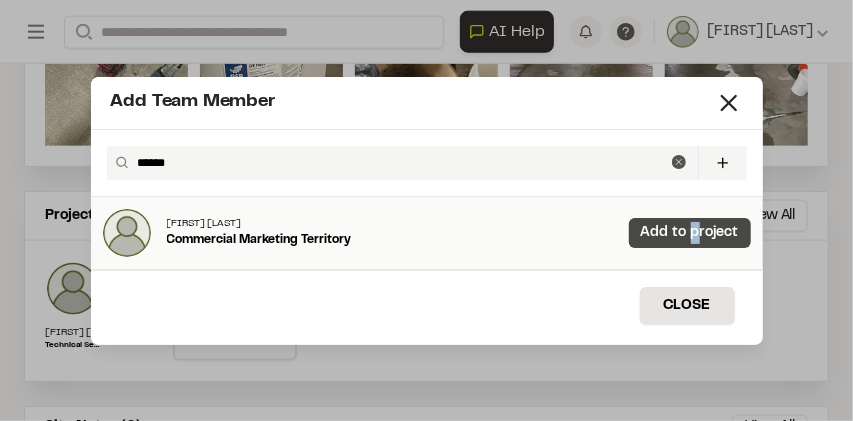 click on "Add to project" at bounding box center (690, 233) 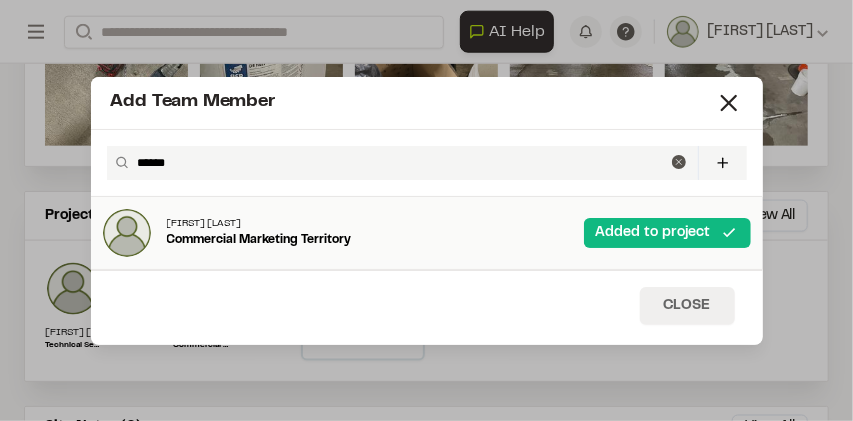 click on "Close" at bounding box center (687, 306) 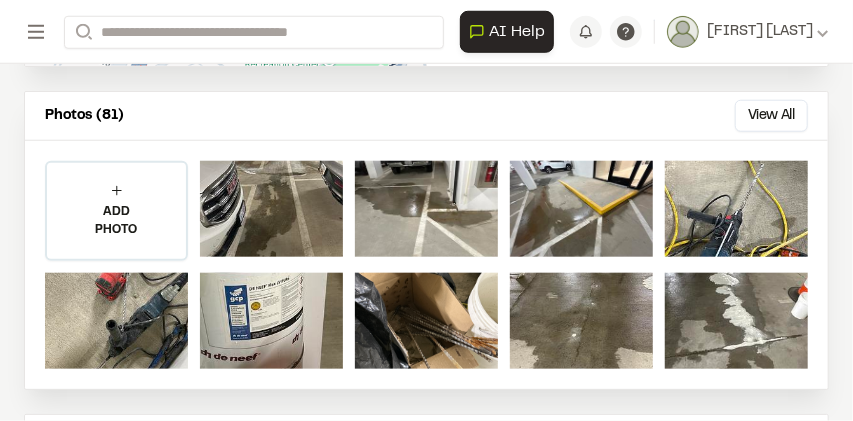 scroll, scrollTop: 533, scrollLeft: 0, axis: vertical 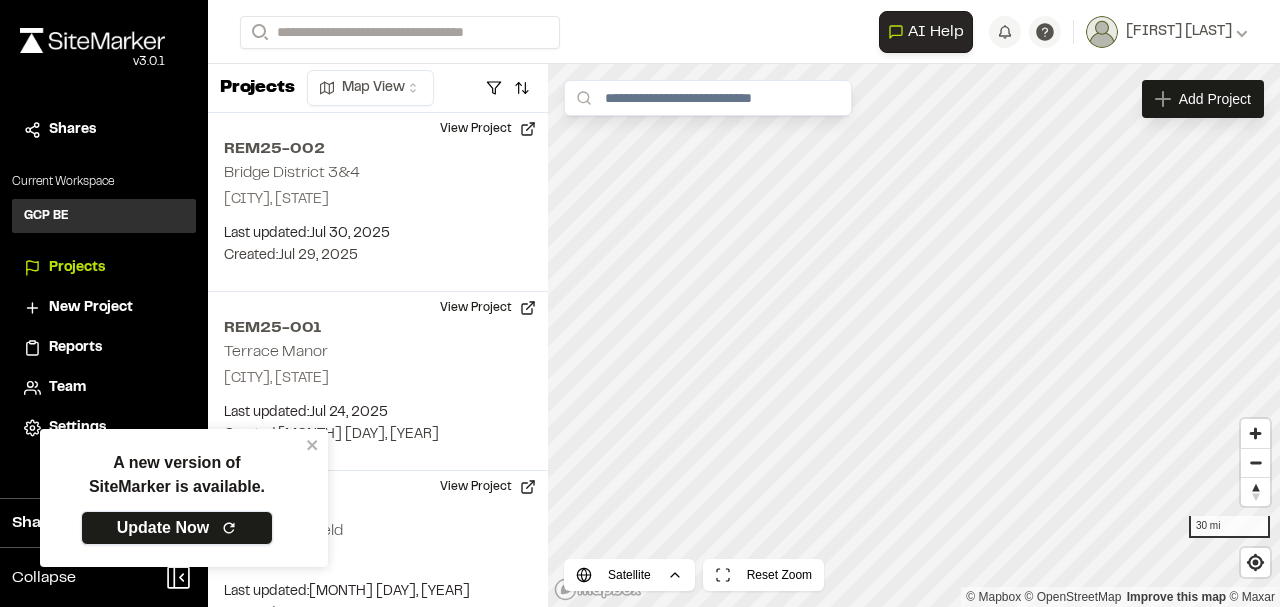 click on "Update Now" at bounding box center [177, 528] 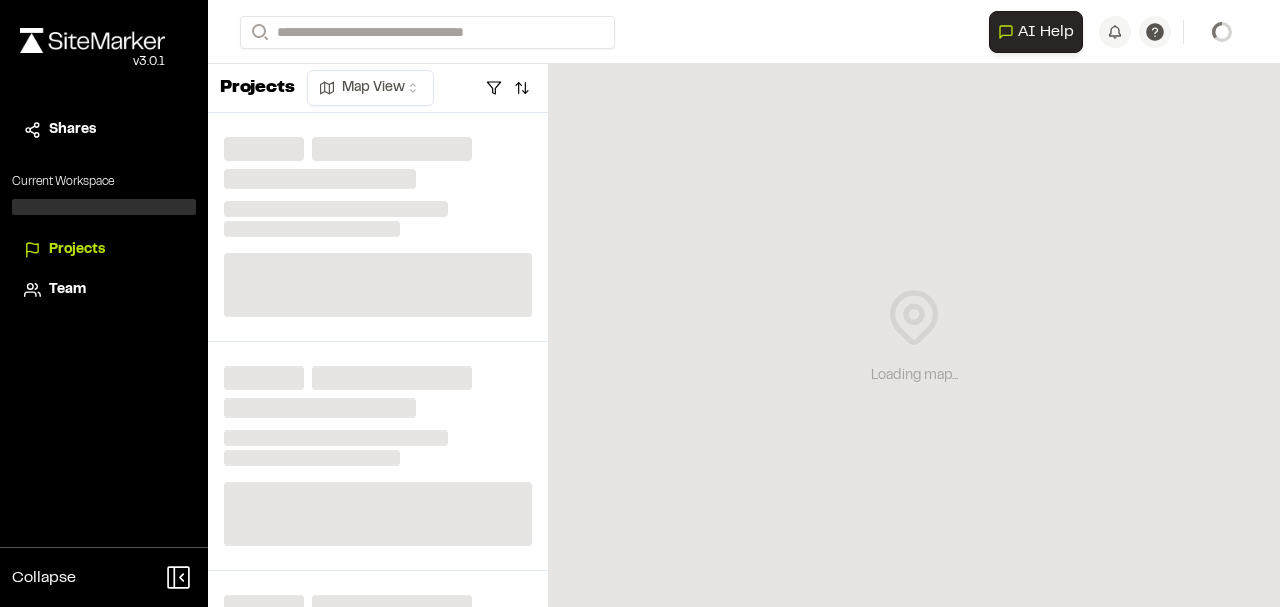 scroll, scrollTop: 0, scrollLeft: 0, axis: both 